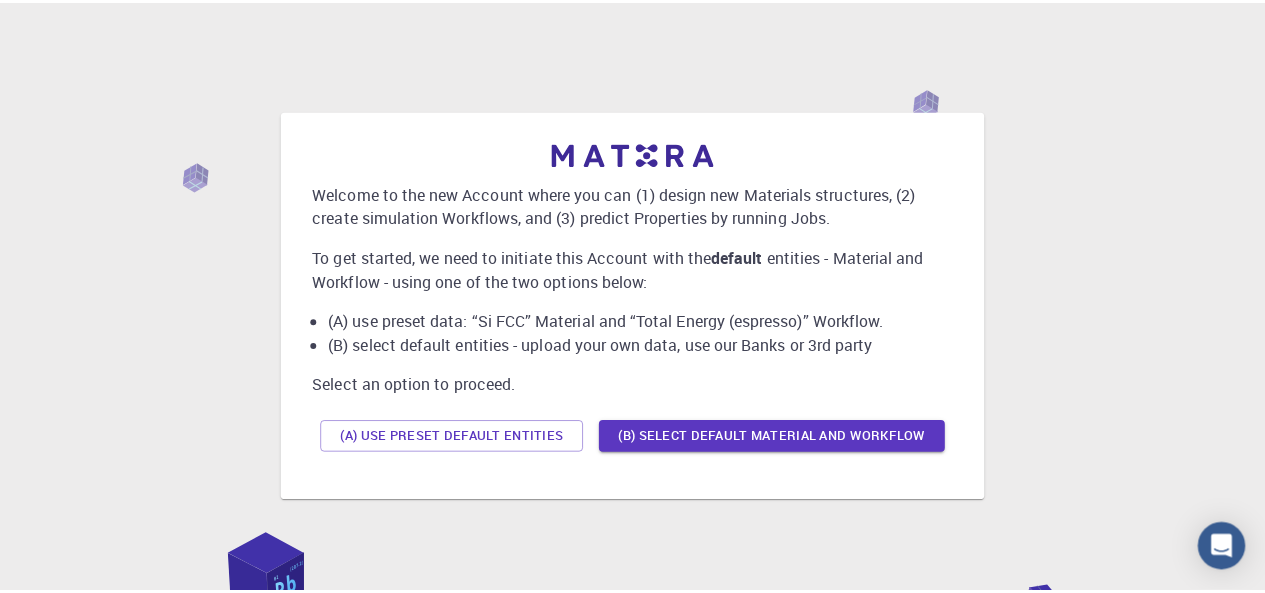 scroll, scrollTop: 0, scrollLeft: 0, axis: both 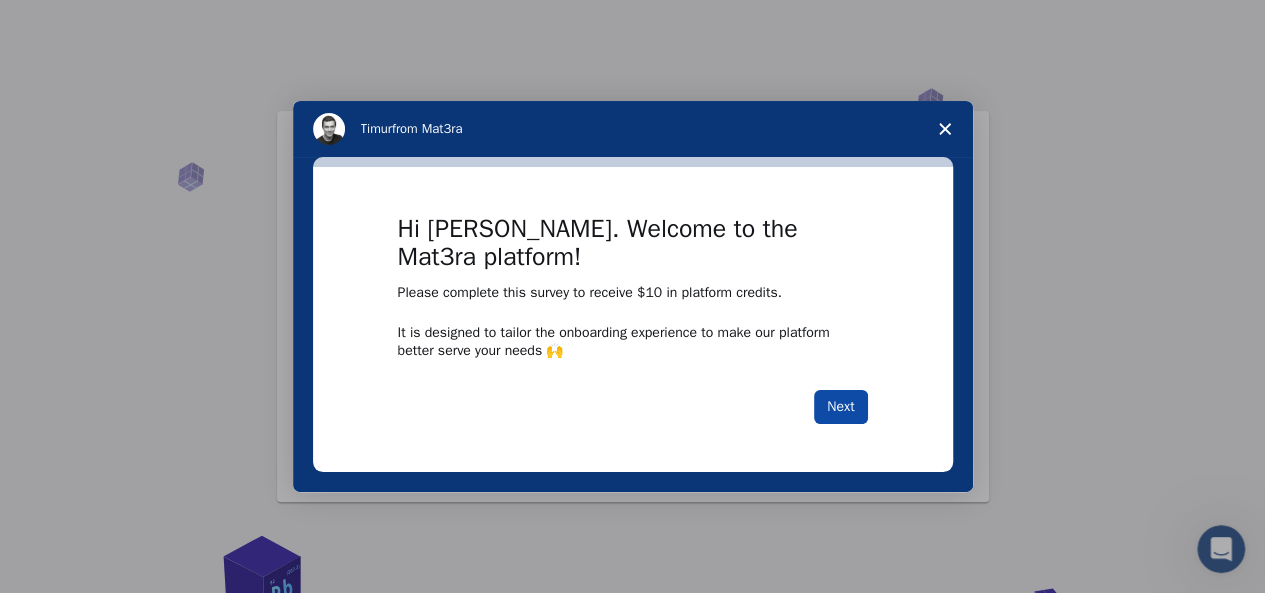 click on "Next" at bounding box center [840, 407] 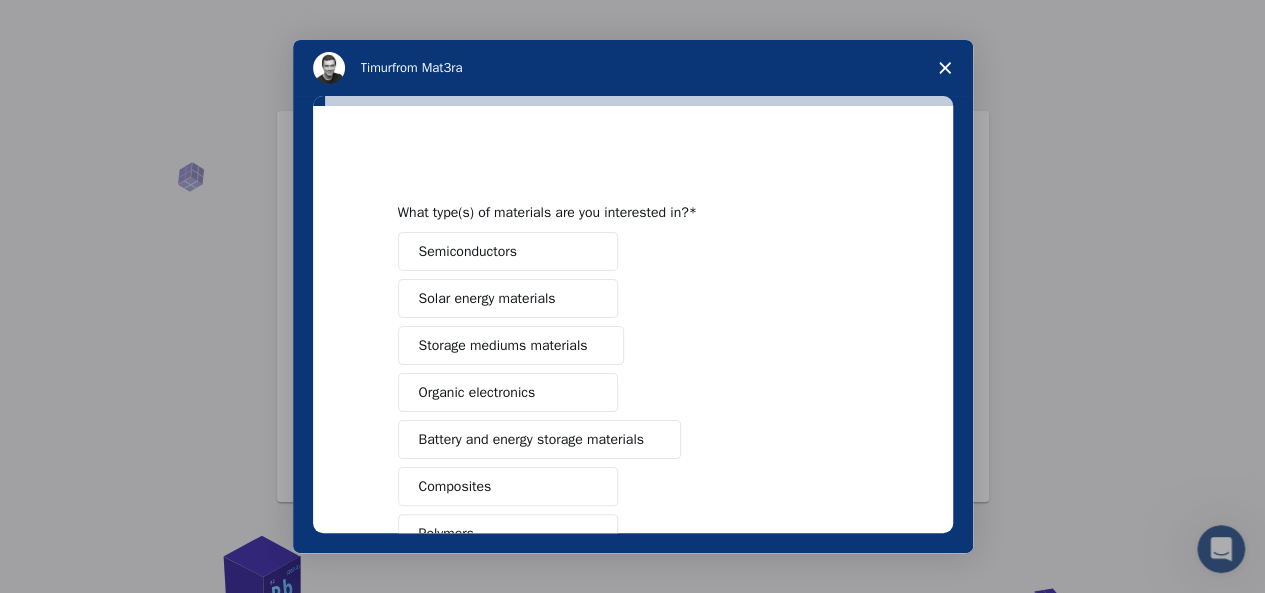 scroll, scrollTop: 100, scrollLeft: 0, axis: vertical 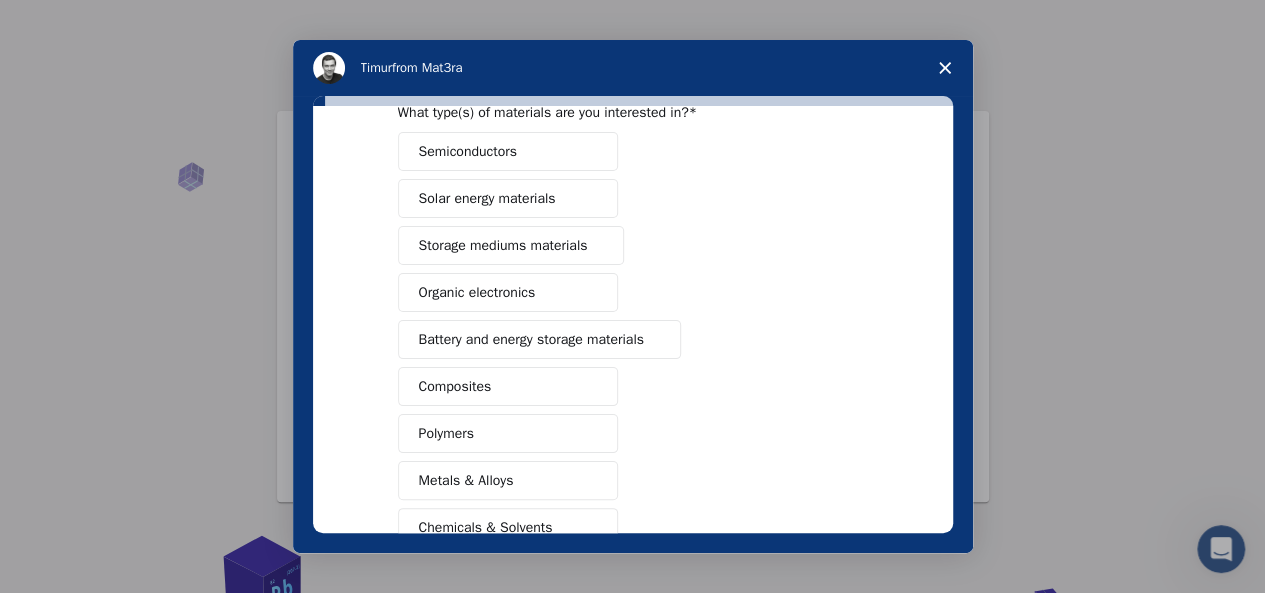 click on "Storage mediums materials" at bounding box center (503, 245) 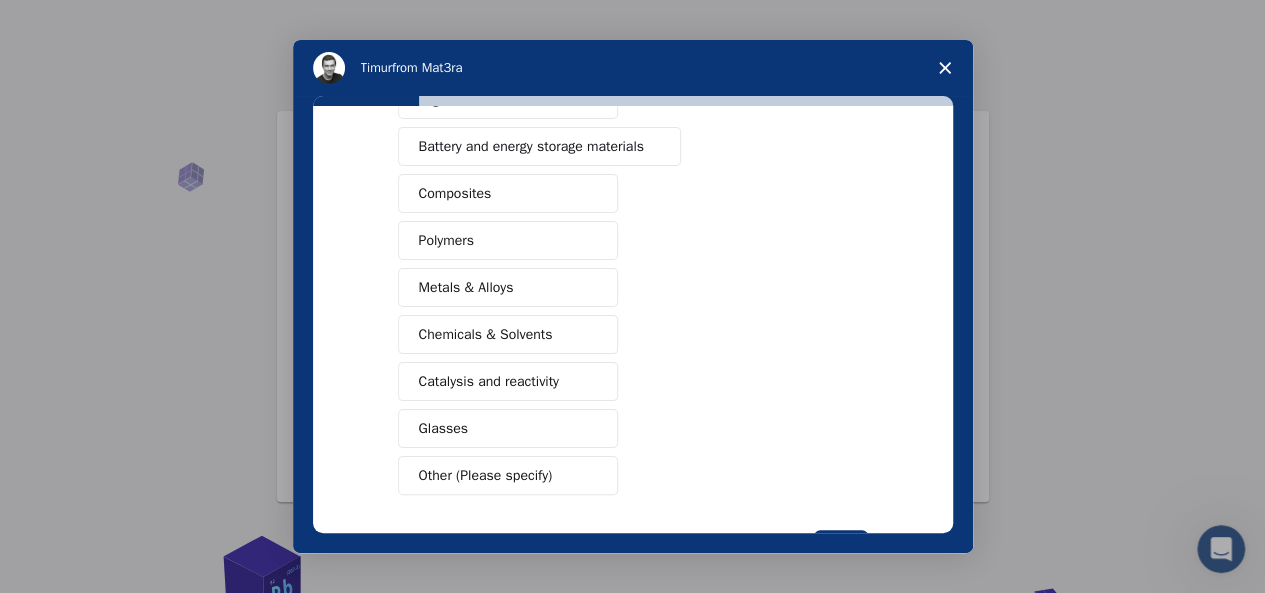 scroll, scrollTop: 300, scrollLeft: 0, axis: vertical 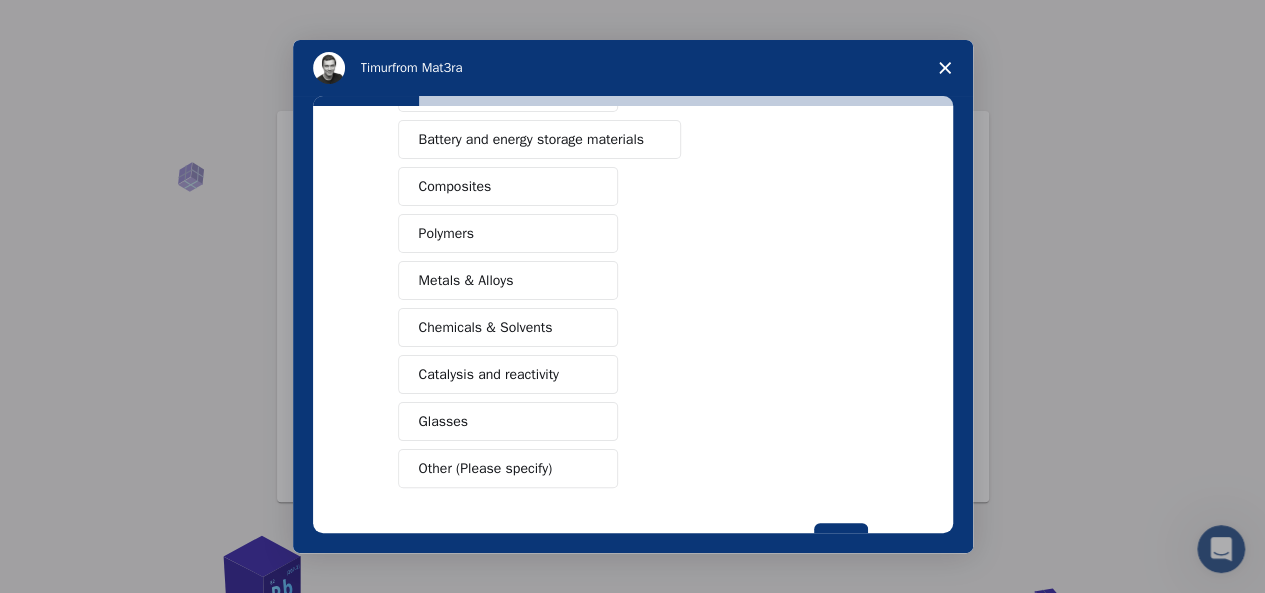 click on "Battery and energy storage materials" at bounding box center [531, 139] 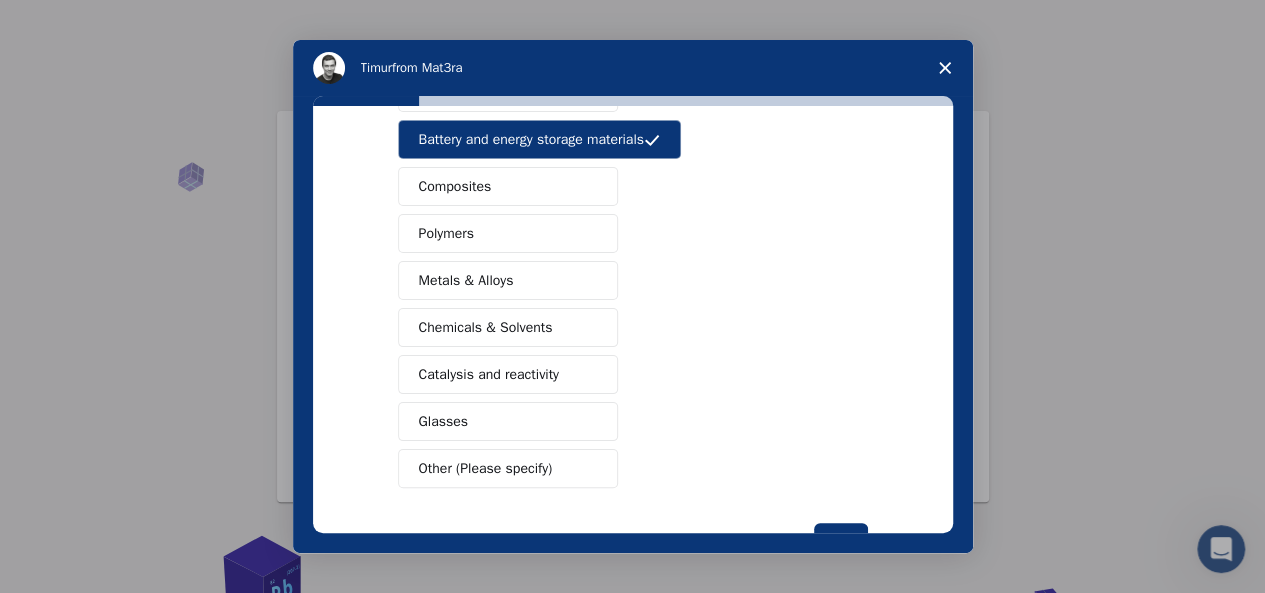 click on "Composites" at bounding box center [508, 186] 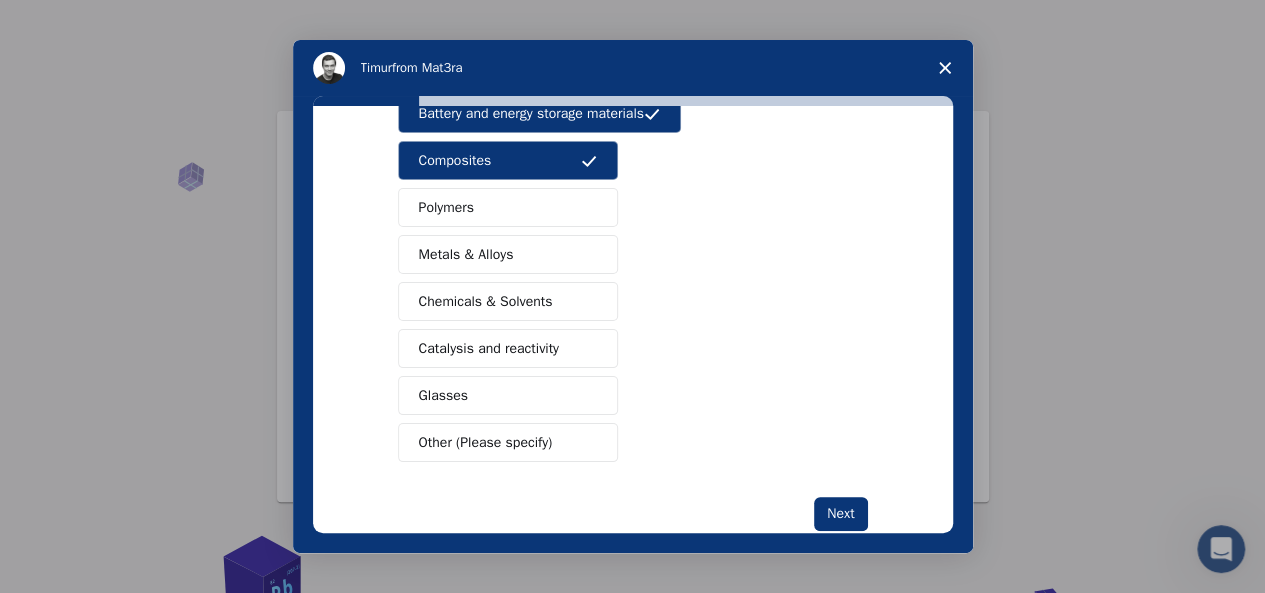 scroll, scrollTop: 364, scrollLeft: 0, axis: vertical 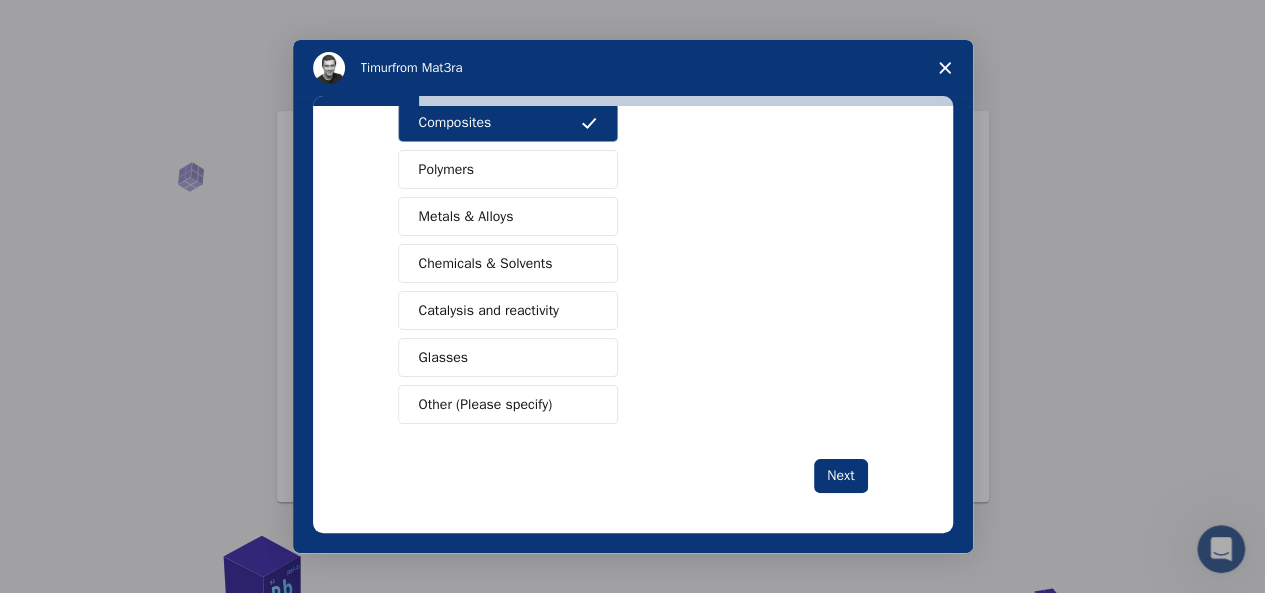 click on "Metals & Alloys" at bounding box center (508, 216) 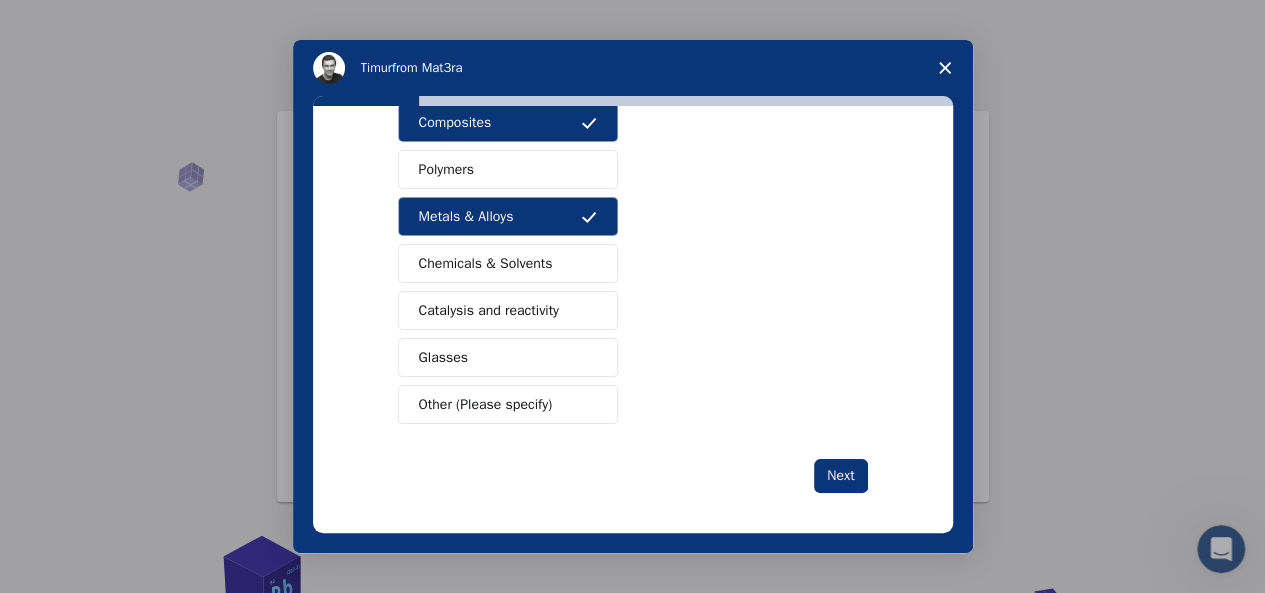 click on "Catalysis and reactivity" at bounding box center (489, 310) 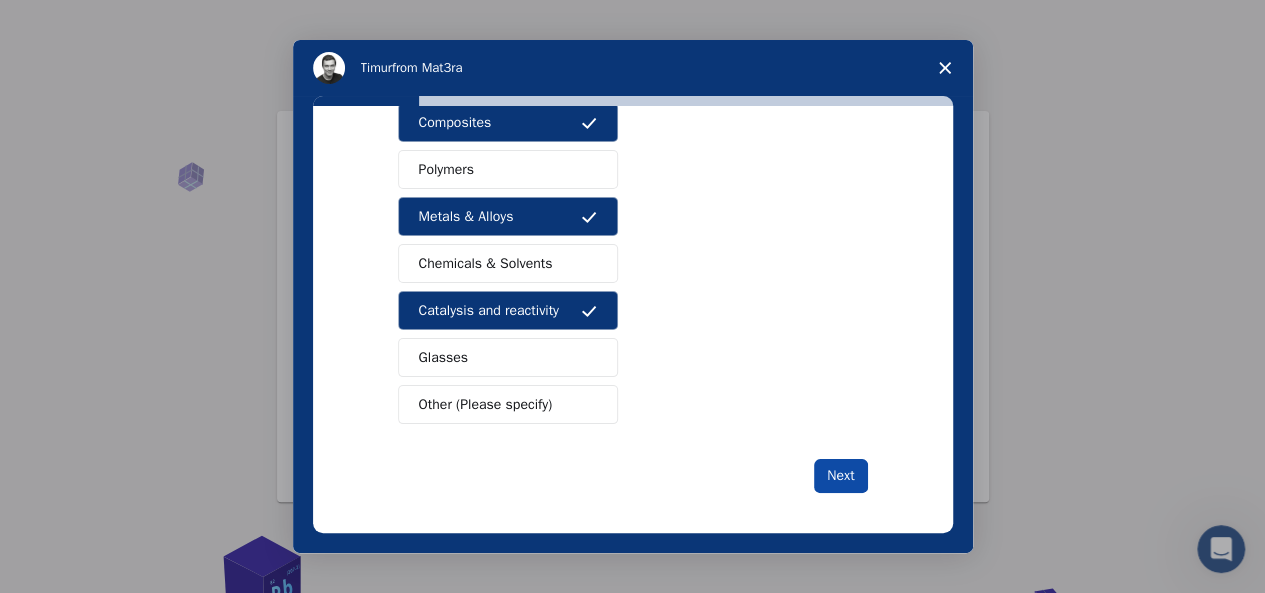 click on "Next" at bounding box center [840, 476] 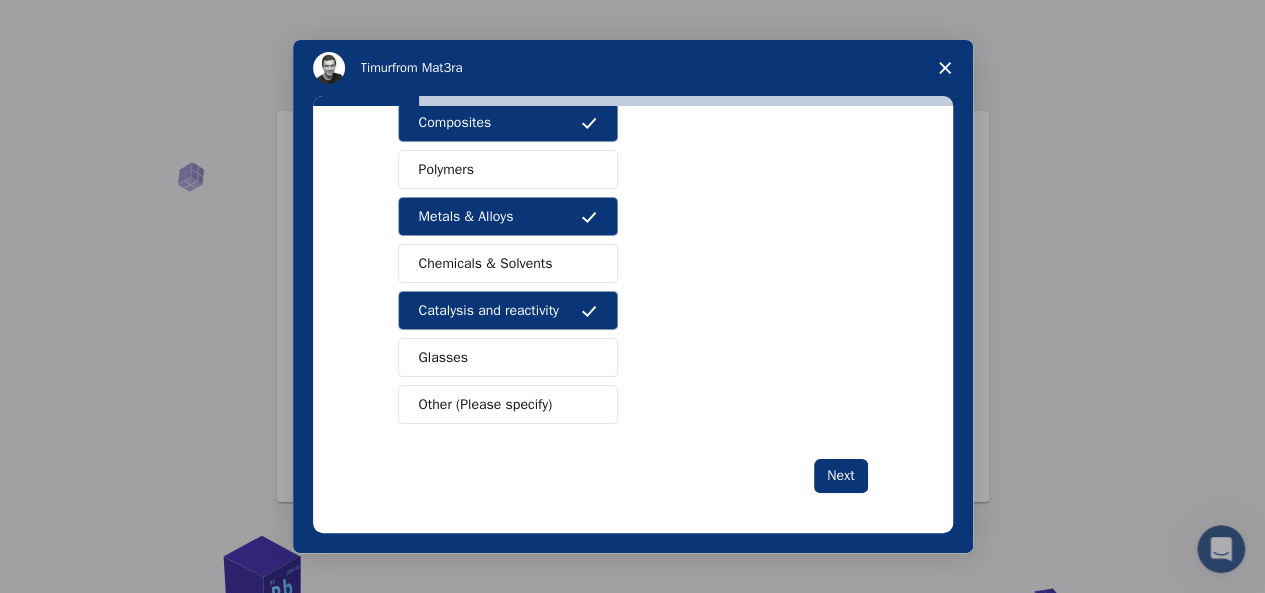 scroll, scrollTop: 0, scrollLeft: 0, axis: both 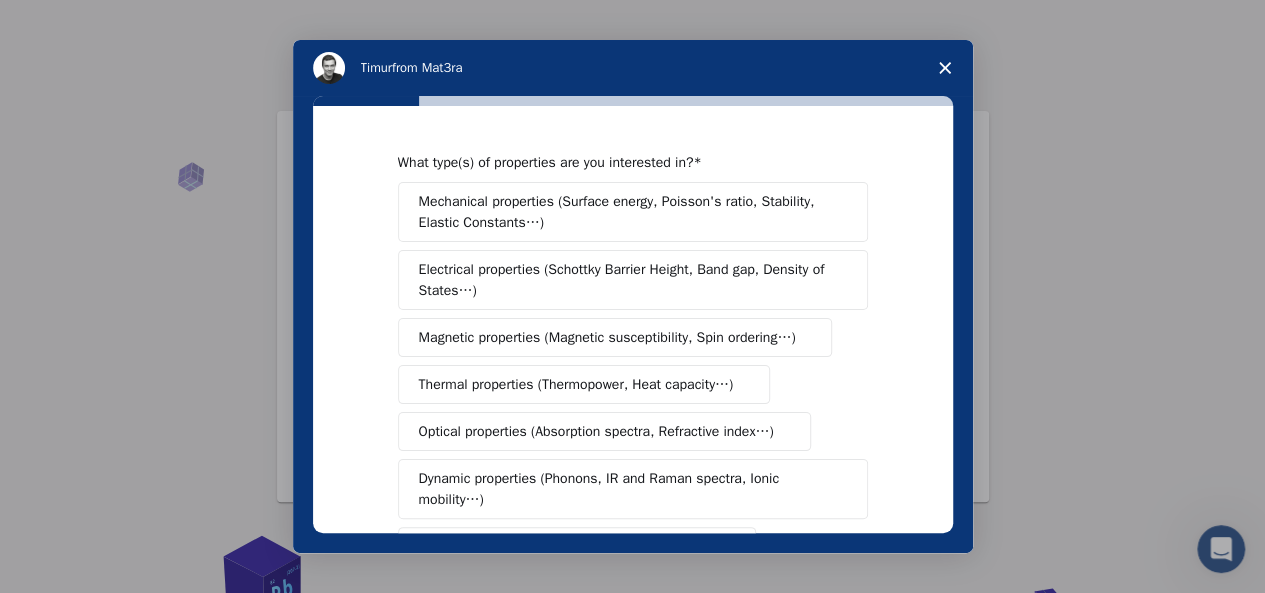 click on "Electrical properties (Schottky Barrier Height, Band gap, Density of States…)" at bounding box center [626, 280] 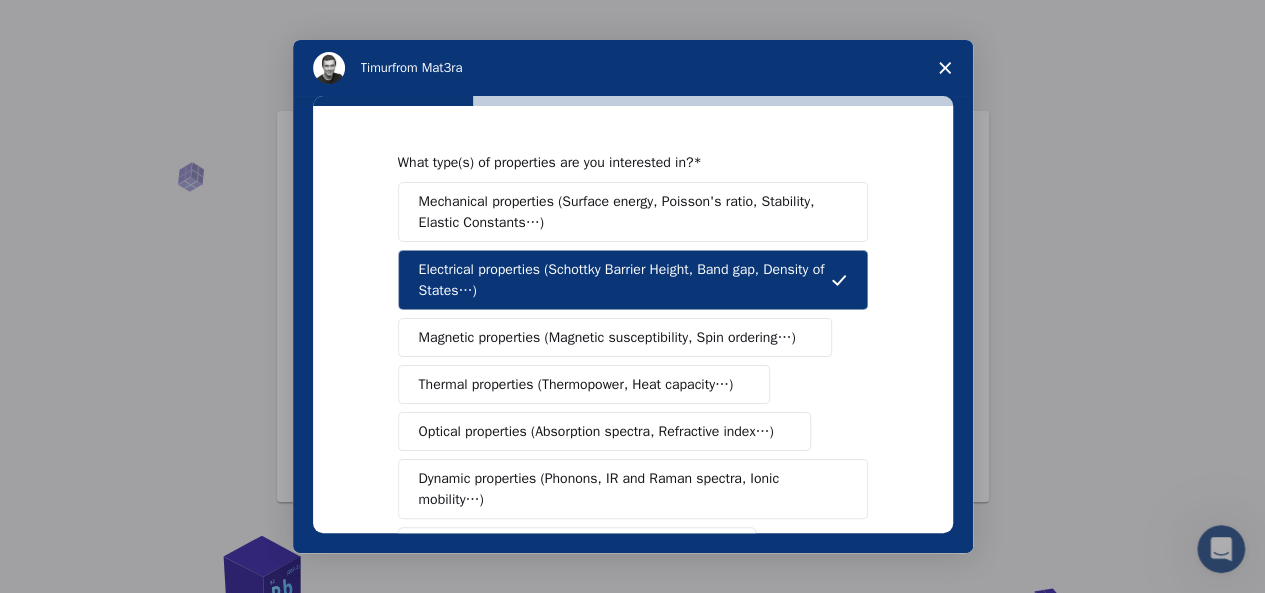 click on "Magnetic properties (Magnetic susceptibility, Spin ordering…)" at bounding box center [607, 337] 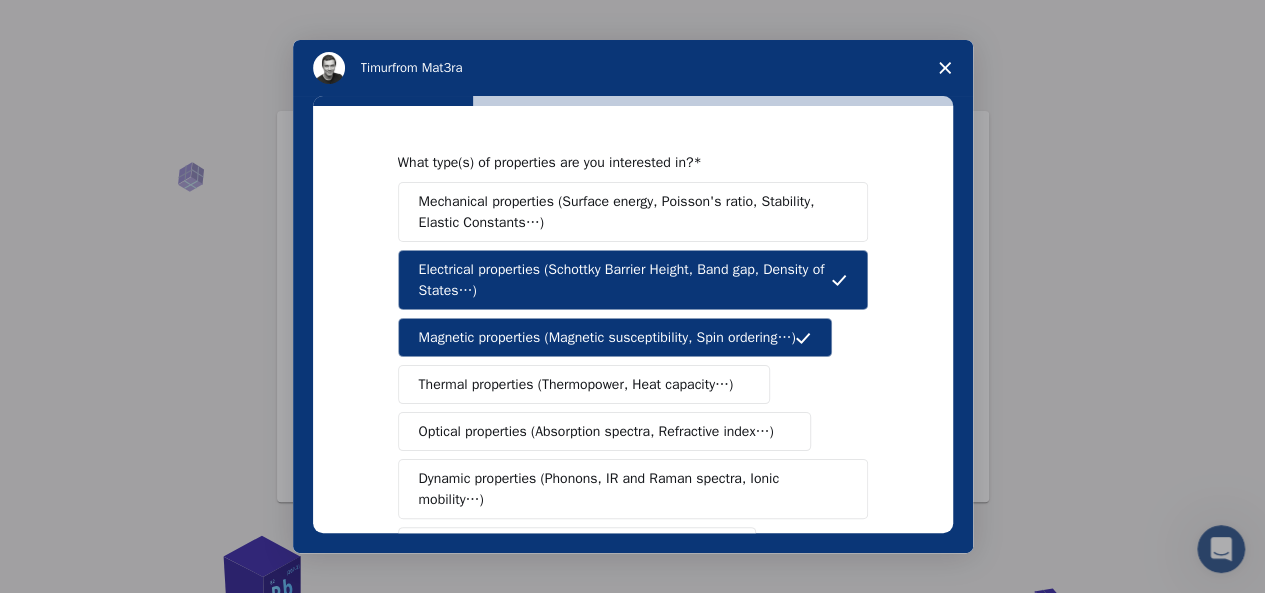 scroll, scrollTop: 200, scrollLeft: 0, axis: vertical 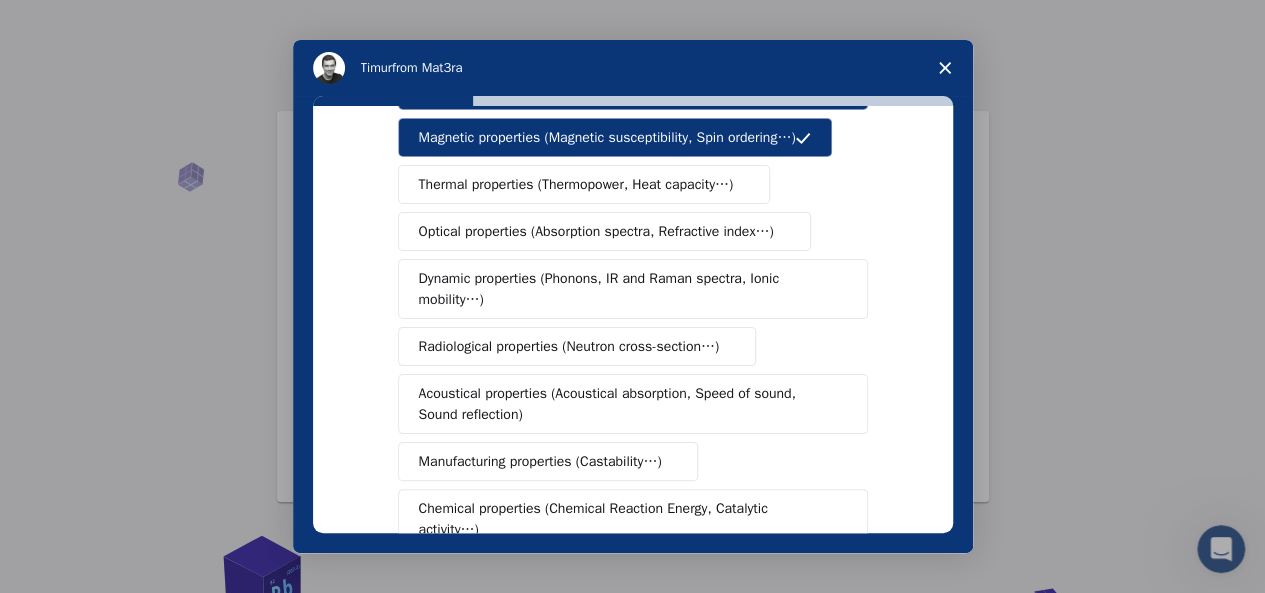 click on "Dynamic properties (Phonons, IR and Raman spectra, Ionic mobility…)" at bounding box center (625, 289) 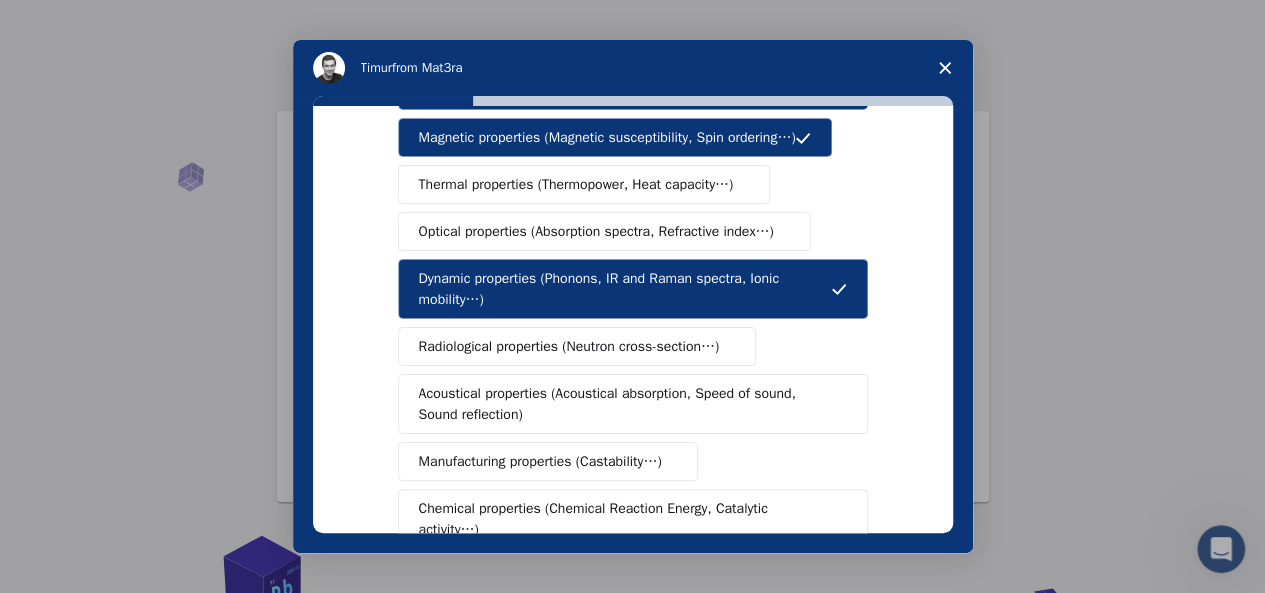 scroll, scrollTop: 300, scrollLeft: 0, axis: vertical 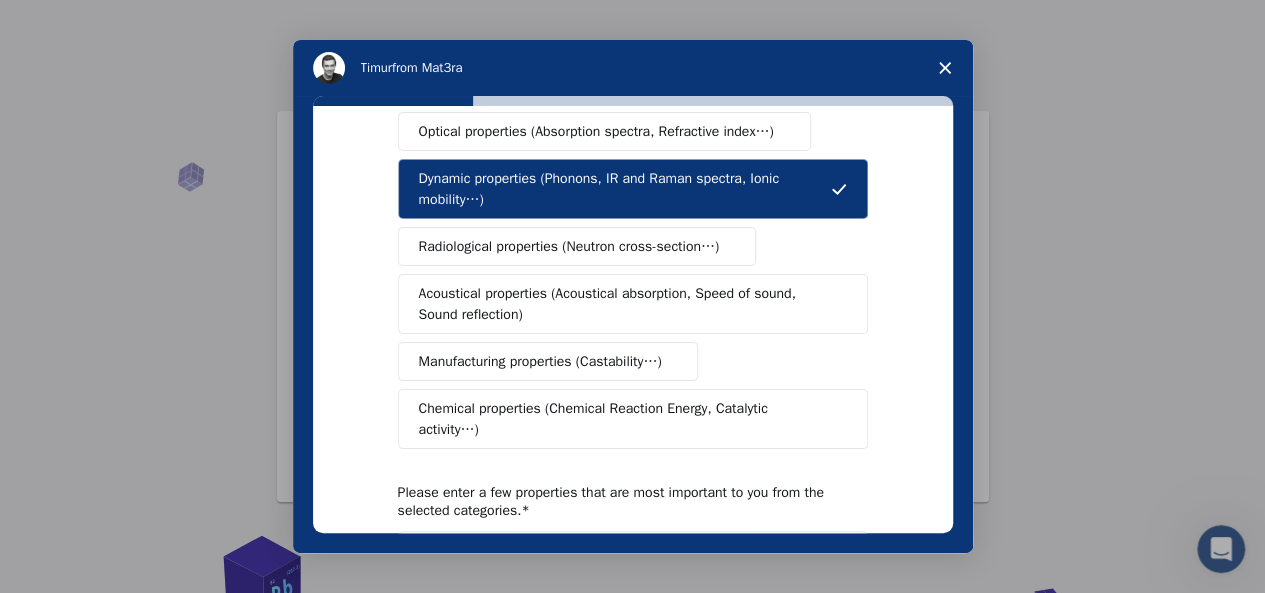 click on "Chemical properties (Chemical Reaction Energy, Catalytic activity…)" at bounding box center [625, 419] 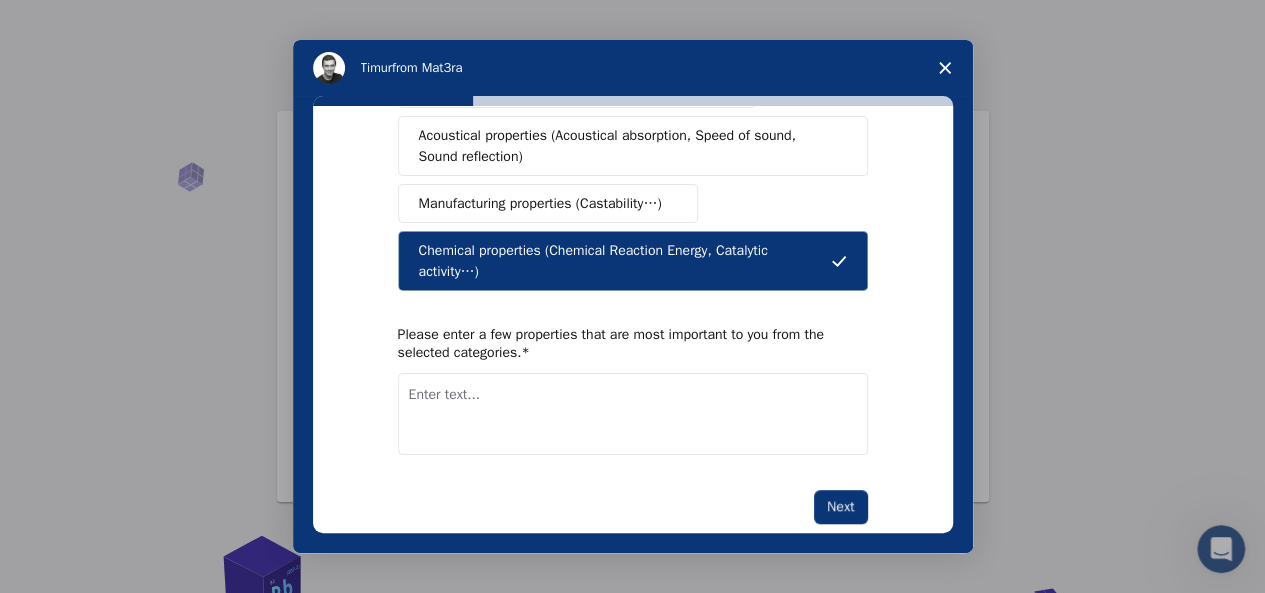 scroll, scrollTop: 468, scrollLeft: 0, axis: vertical 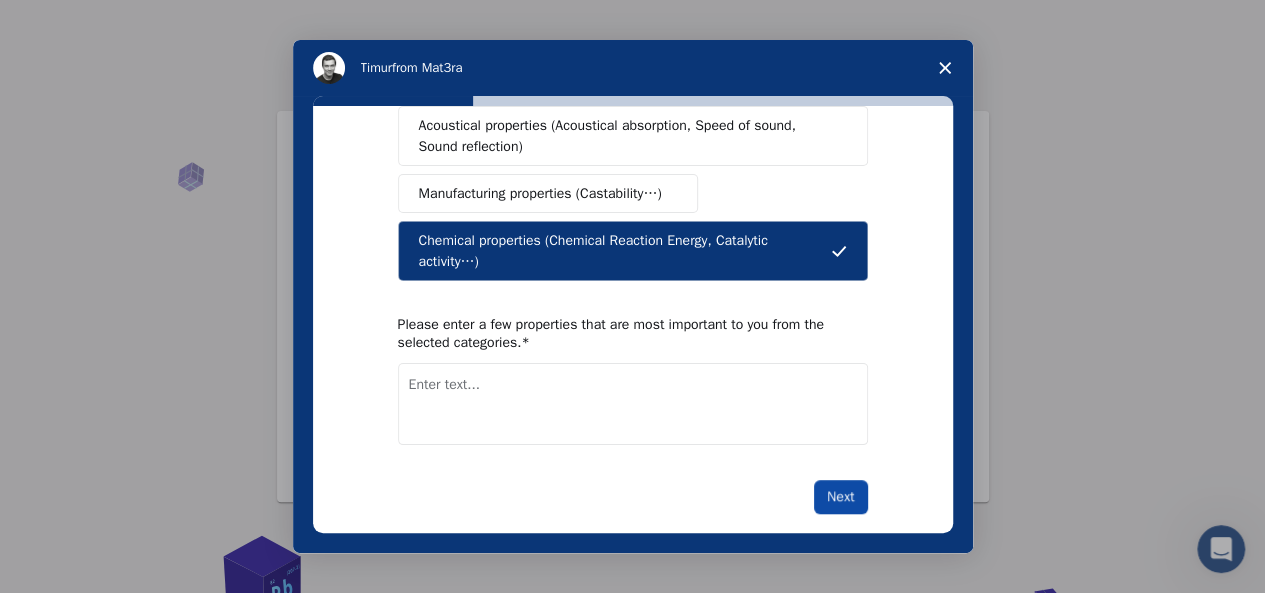 click on "Next" at bounding box center (840, 497) 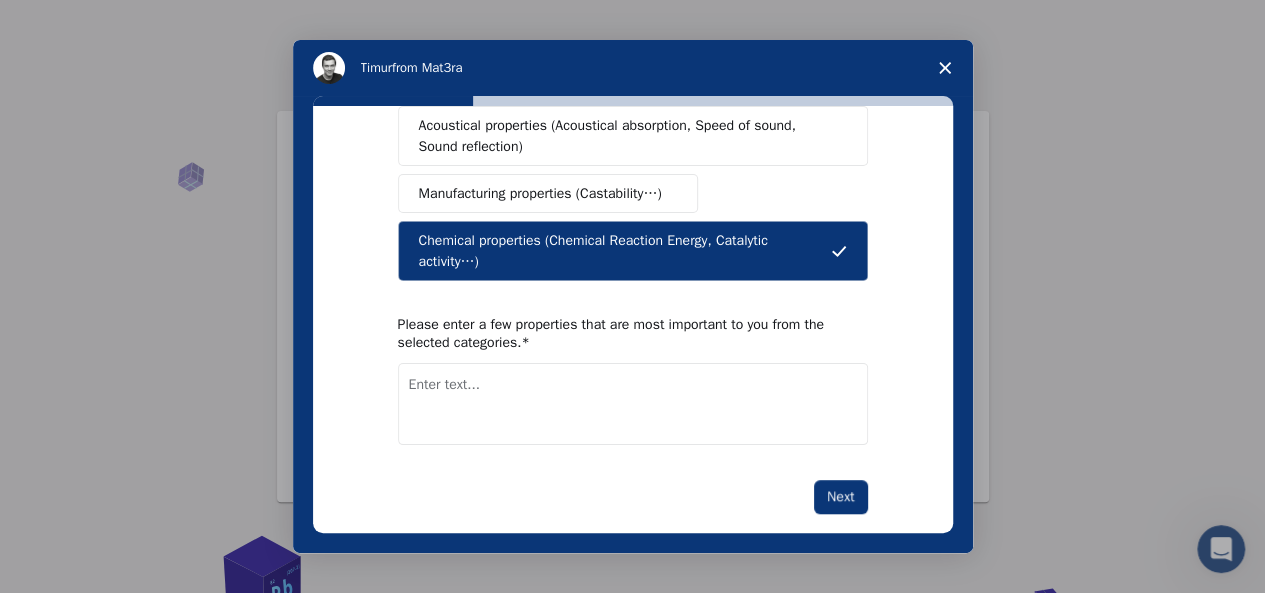 click at bounding box center (633, 404) 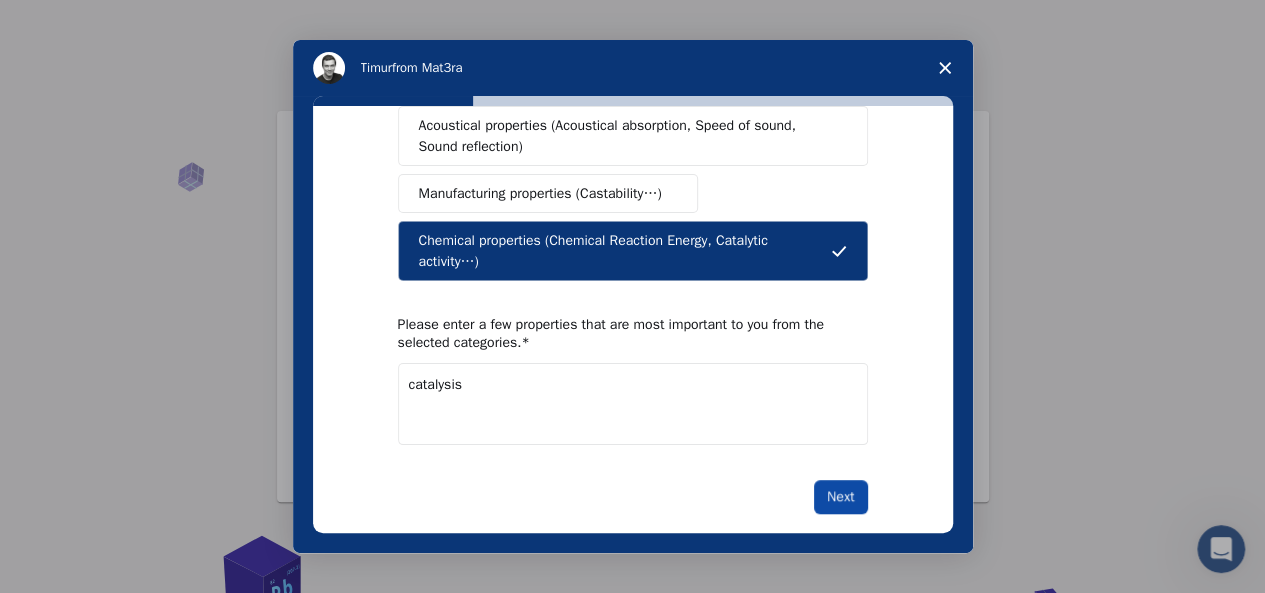 type on "catalysis" 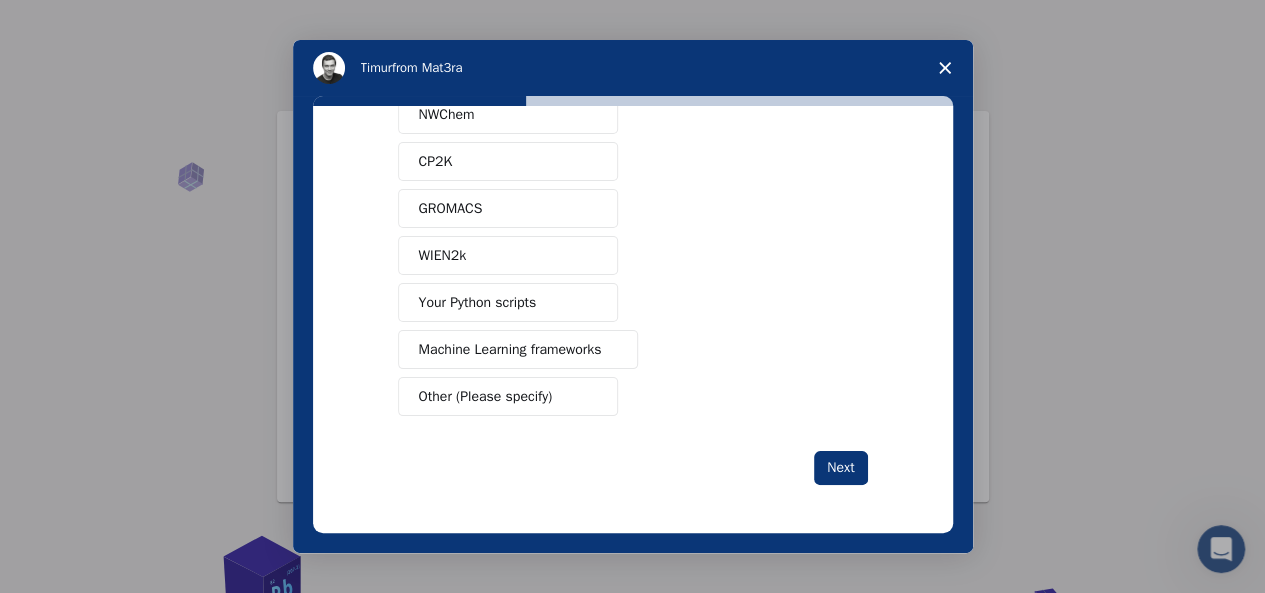 scroll, scrollTop: 0, scrollLeft: 0, axis: both 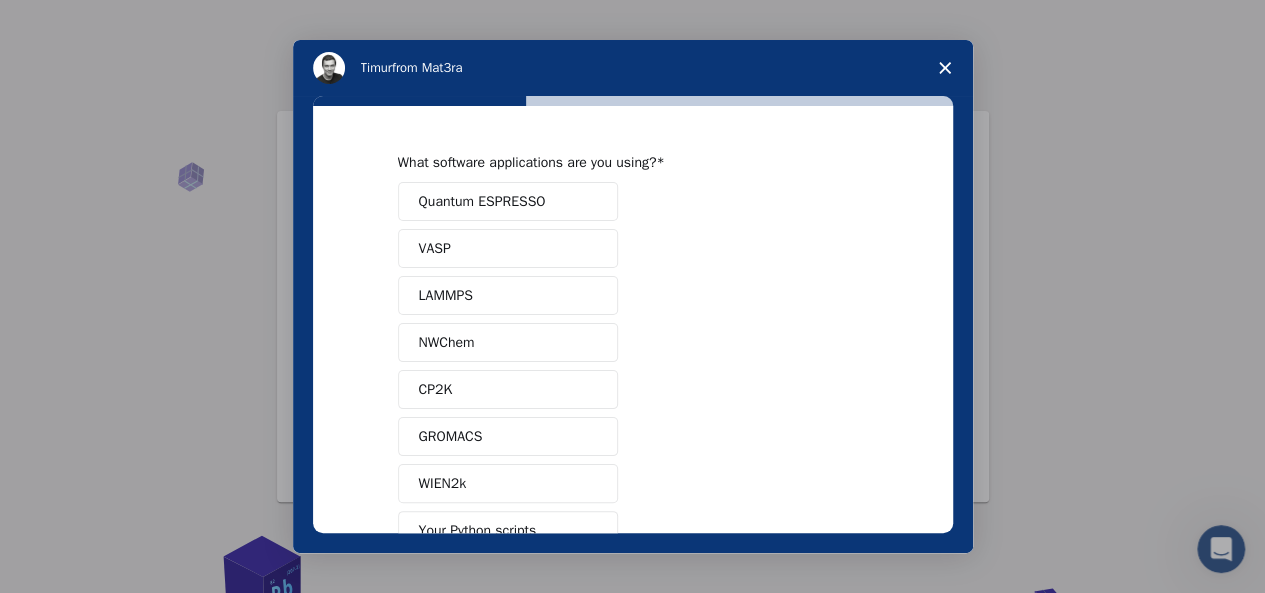 click on "Quantum ESPRESSO" at bounding box center (508, 201) 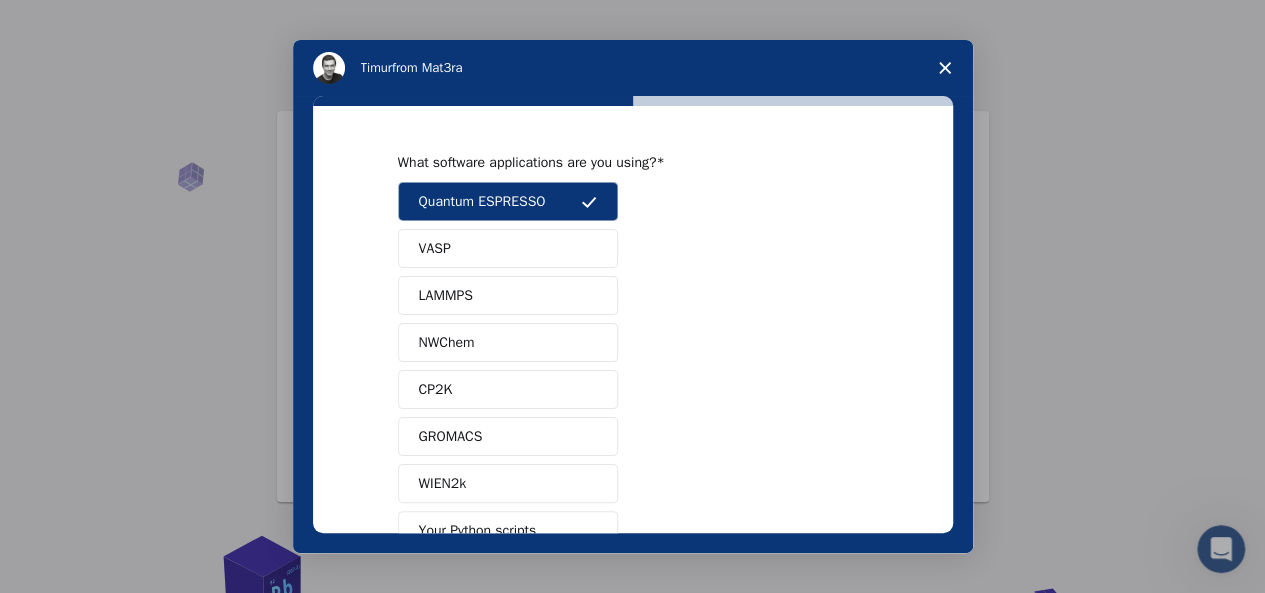 click on "VASP" at bounding box center [508, 248] 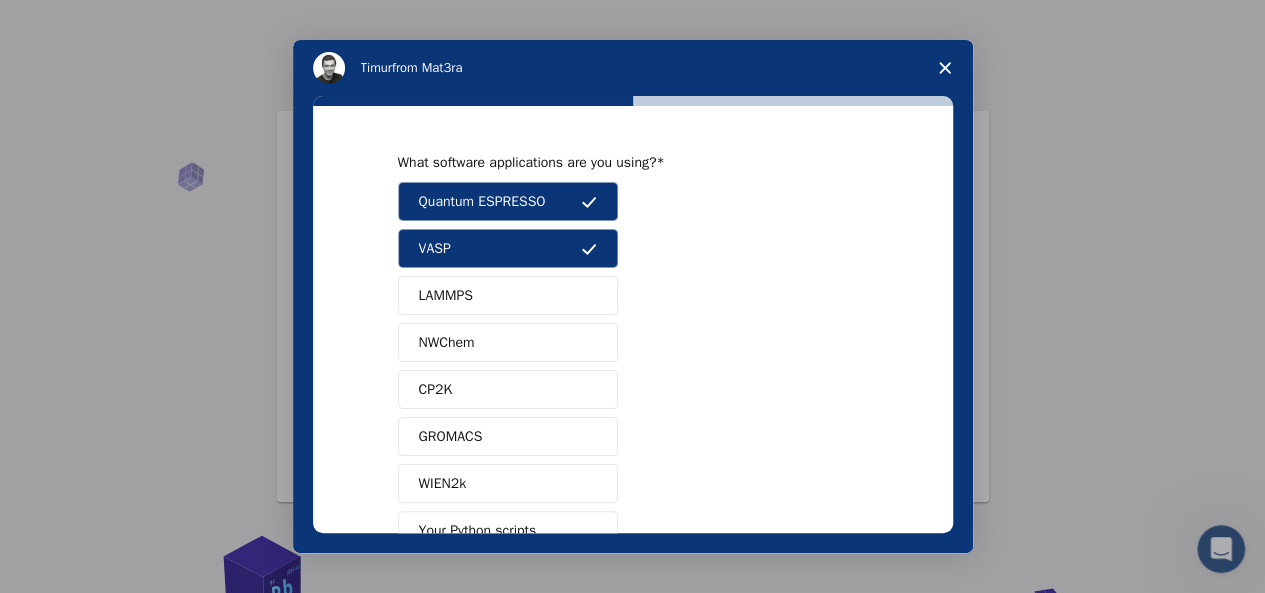 click on "LAMMPS" at bounding box center (508, 295) 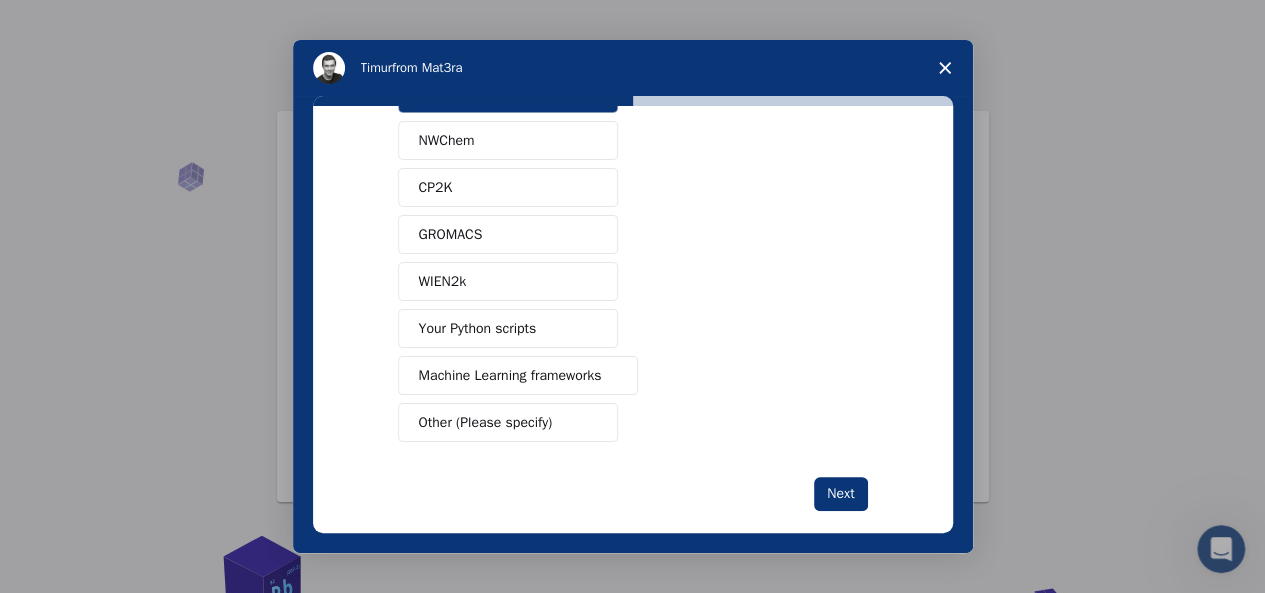 scroll, scrollTop: 221, scrollLeft: 0, axis: vertical 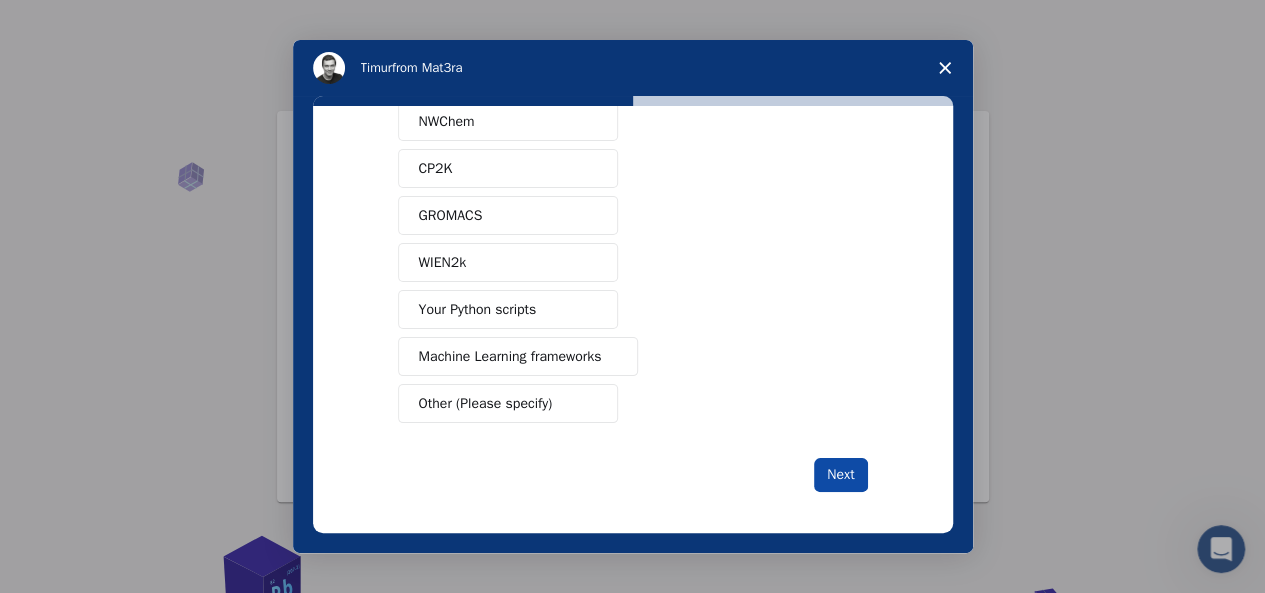 click on "Next" at bounding box center [840, 475] 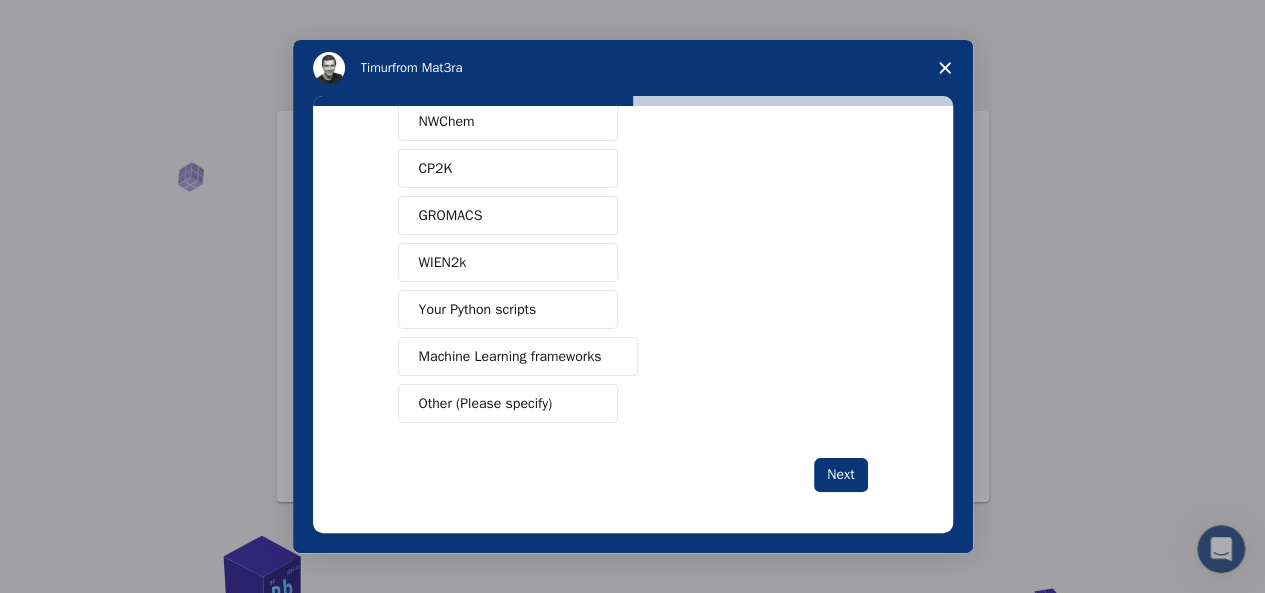 scroll, scrollTop: 0, scrollLeft: 0, axis: both 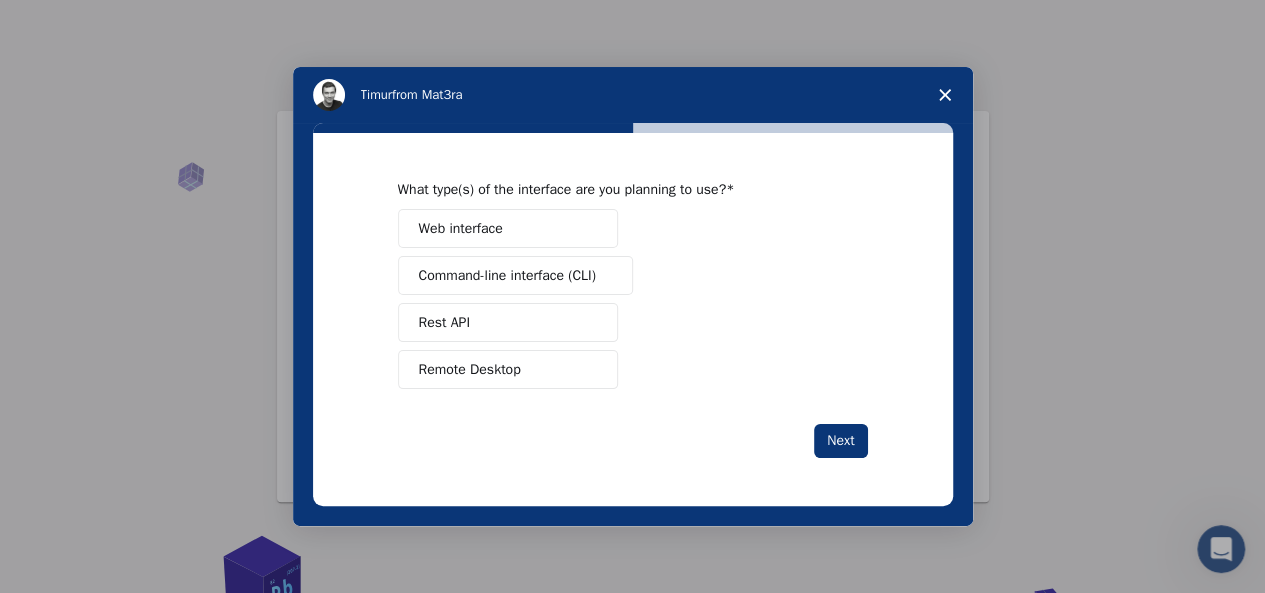click at bounding box center [589, 229] 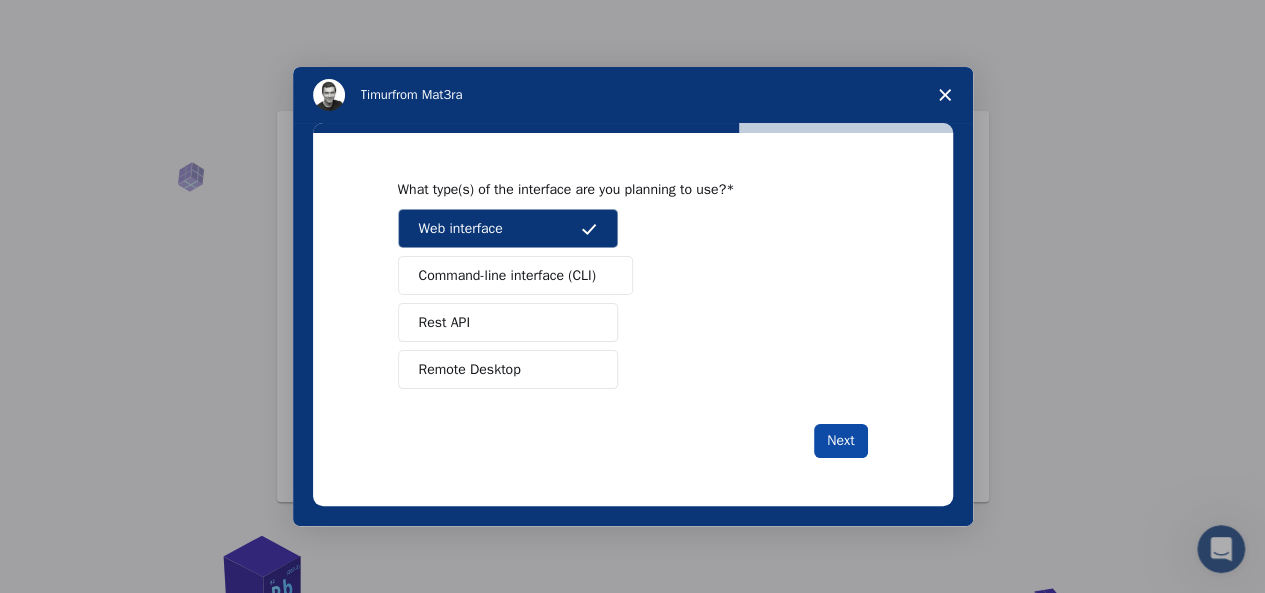 click on "Next" at bounding box center (840, 441) 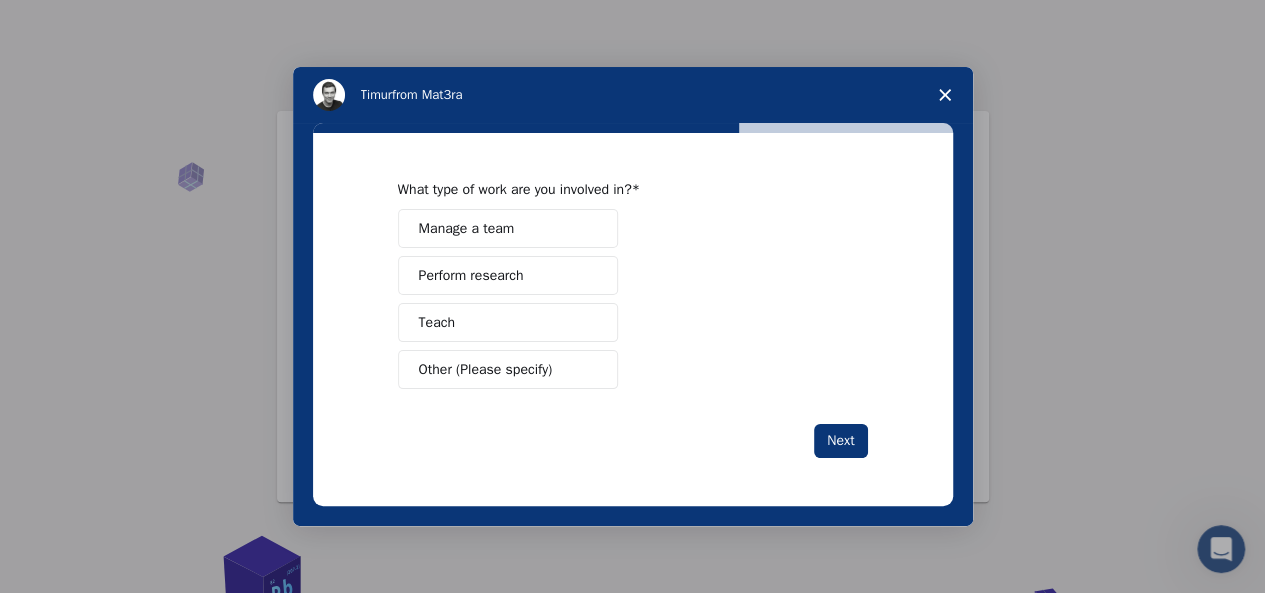 click on "Manage a team" at bounding box center (508, 228) 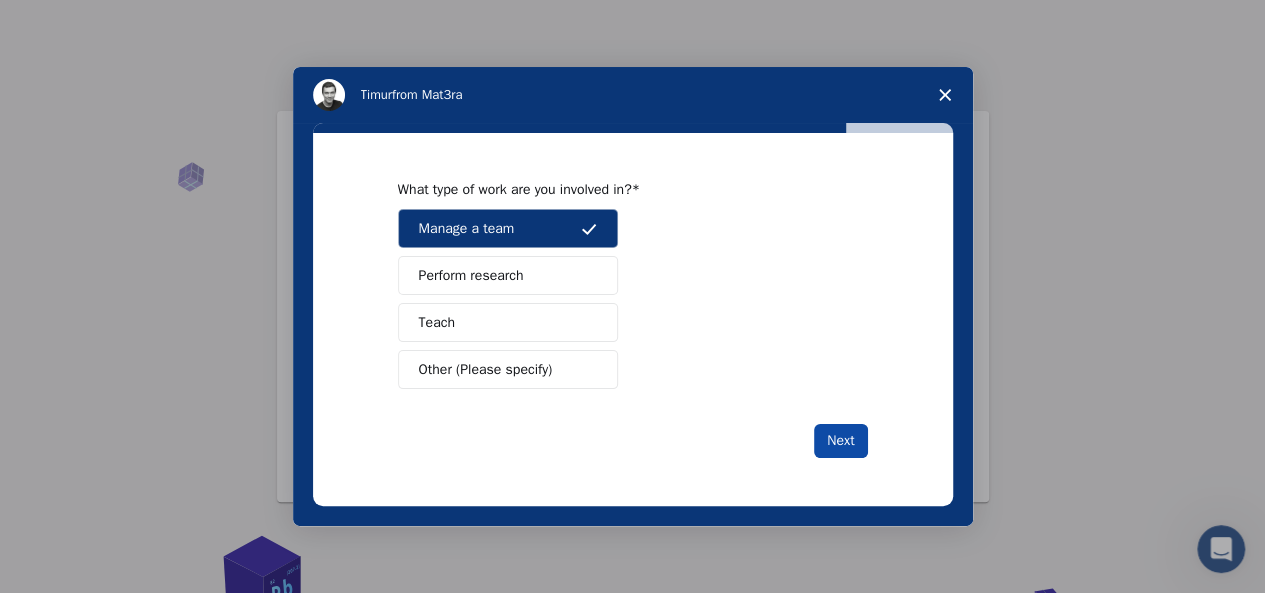 click on "Next" at bounding box center (840, 441) 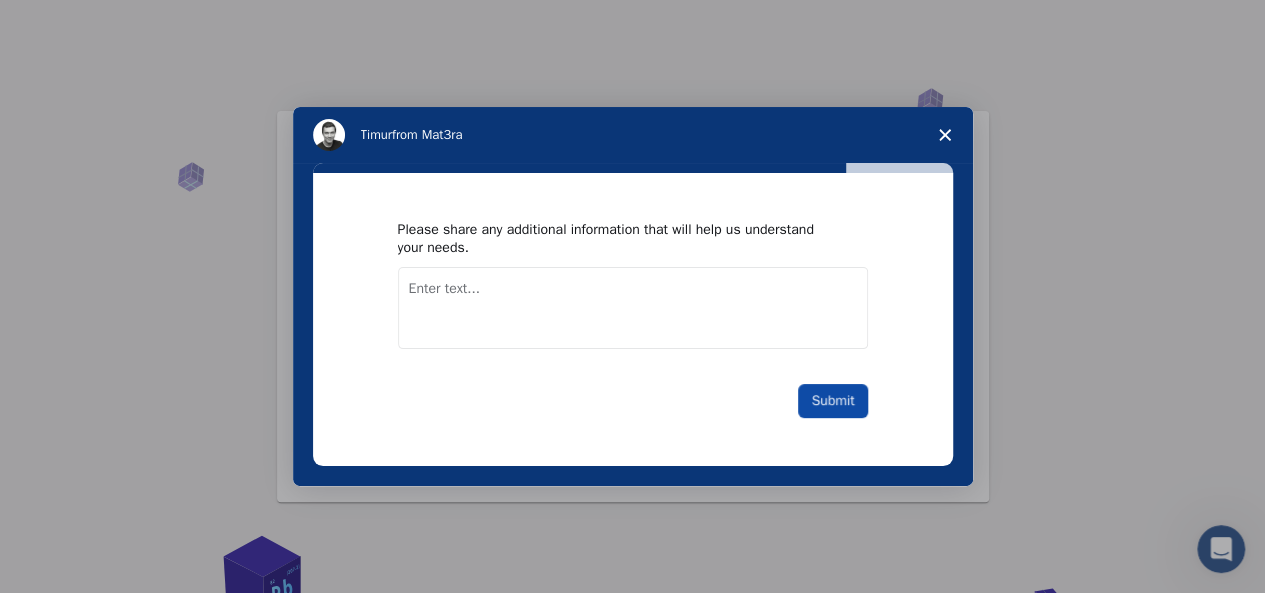 click on "Submit" at bounding box center [832, 401] 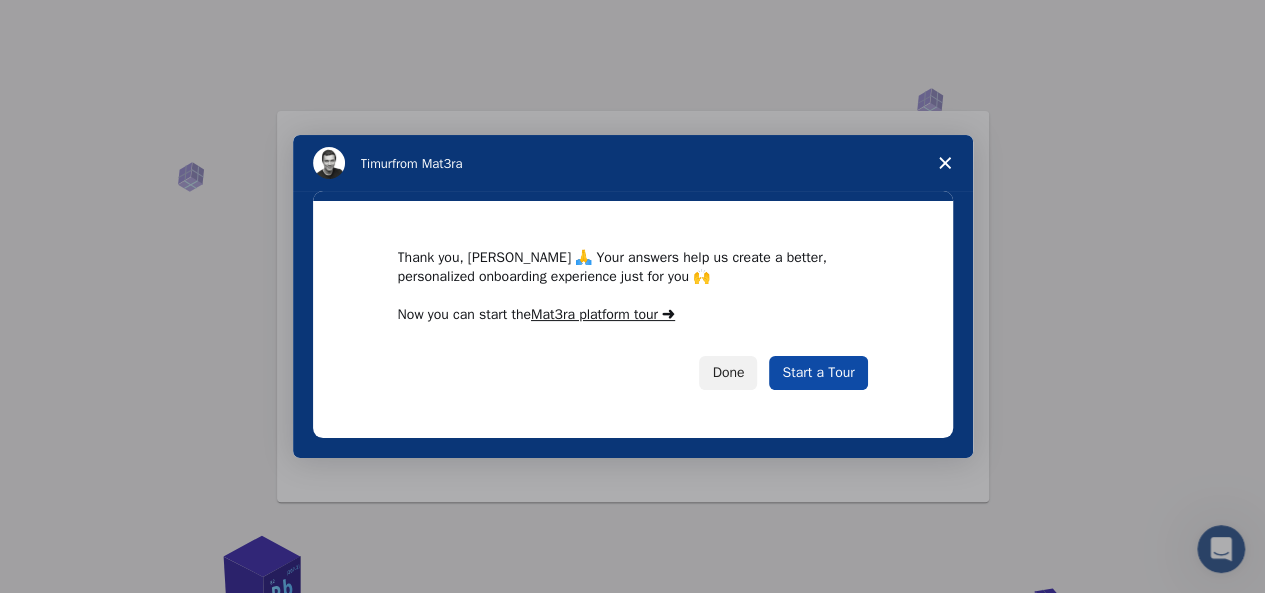 click on "Start a Tour" at bounding box center (818, 373) 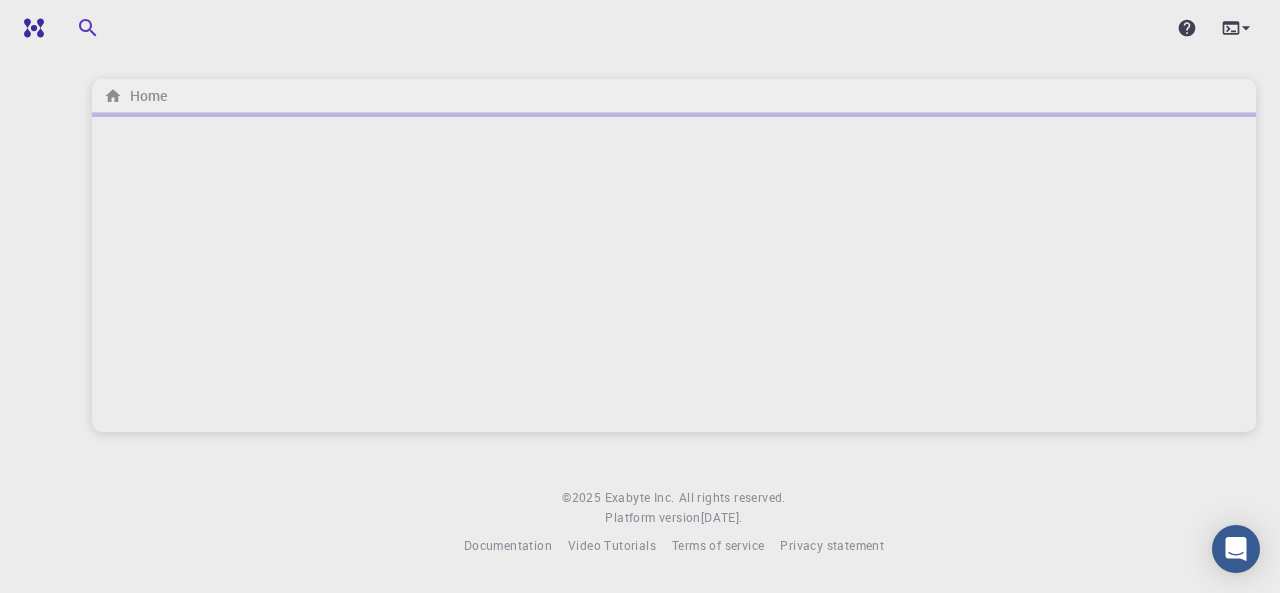 scroll, scrollTop: 0, scrollLeft: 0, axis: both 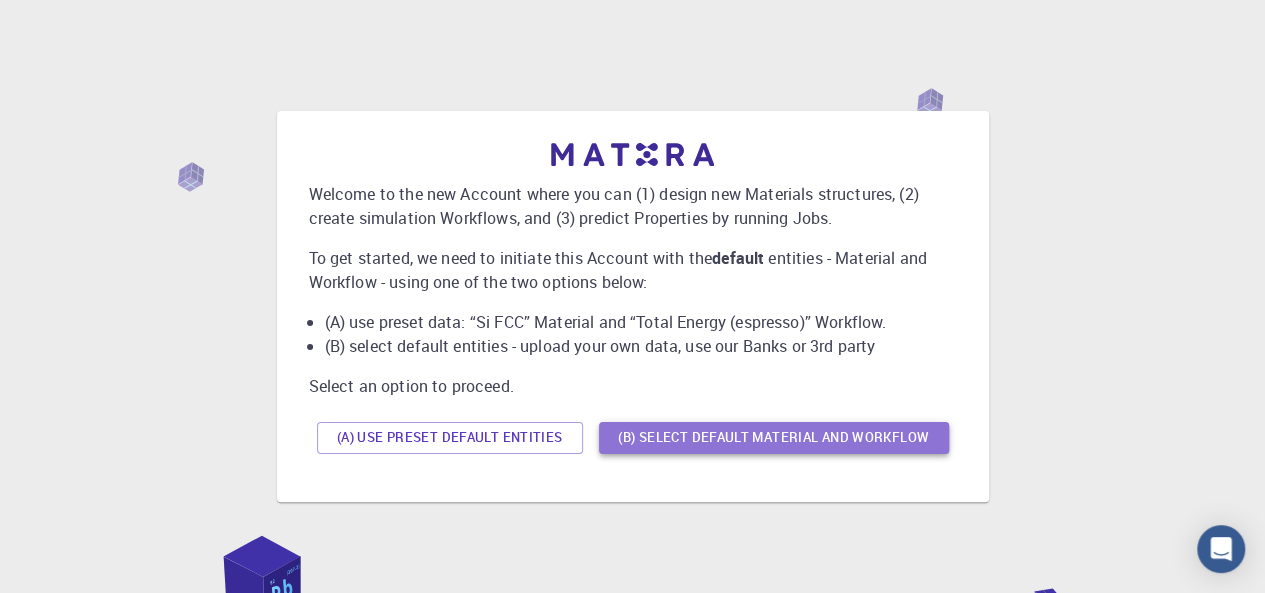 click on "(B) Select default material and workflow" at bounding box center [774, 438] 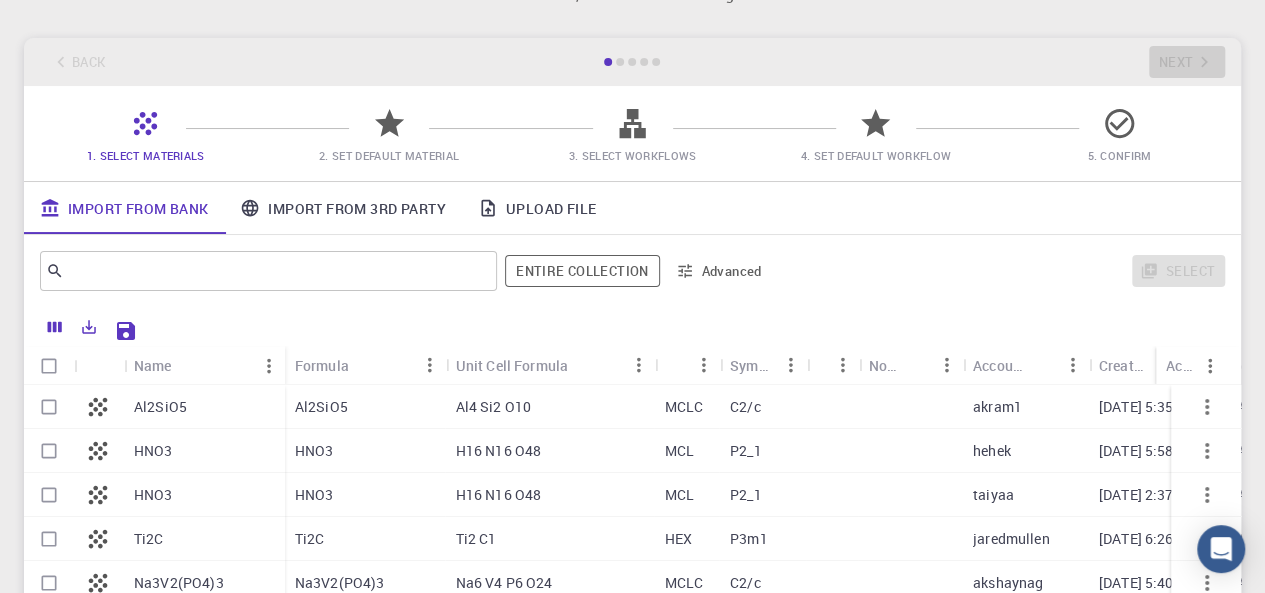 scroll, scrollTop: 100, scrollLeft: 0, axis: vertical 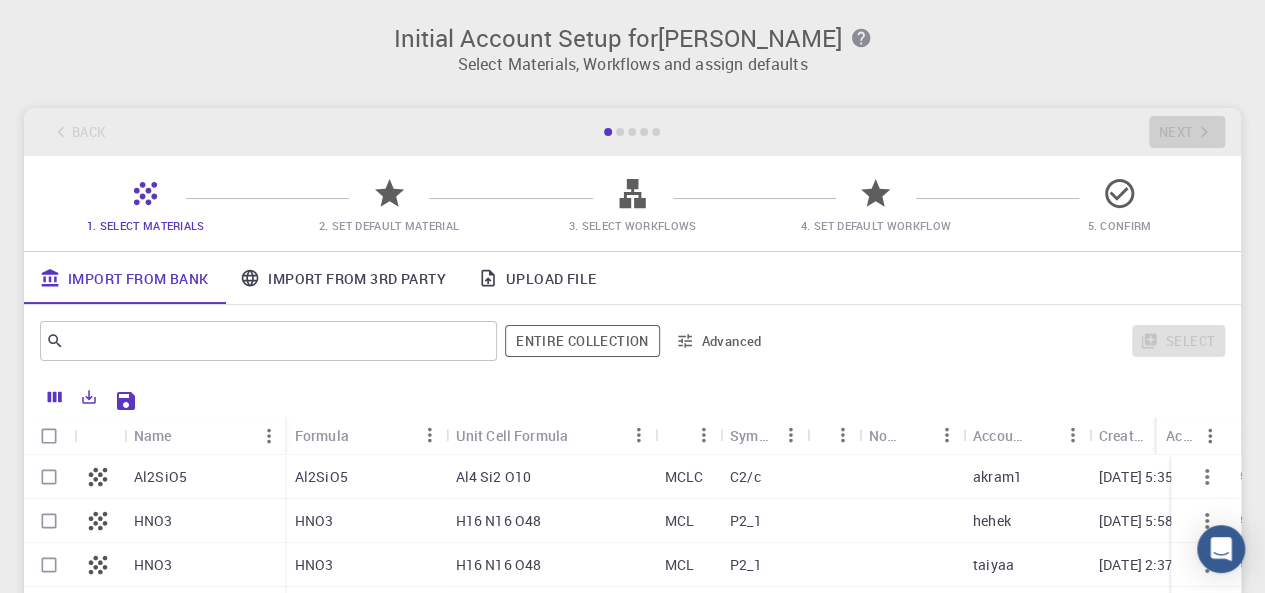 click on "​ Entire collection Advanced" at bounding box center [406, 341] 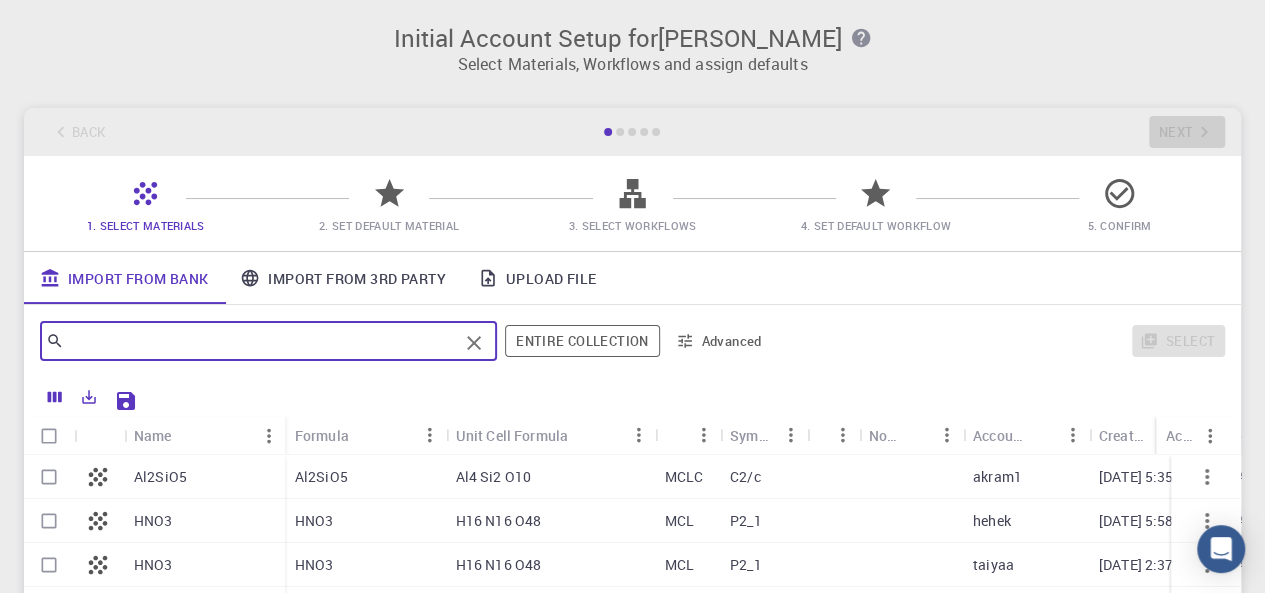 click at bounding box center (261, 341) 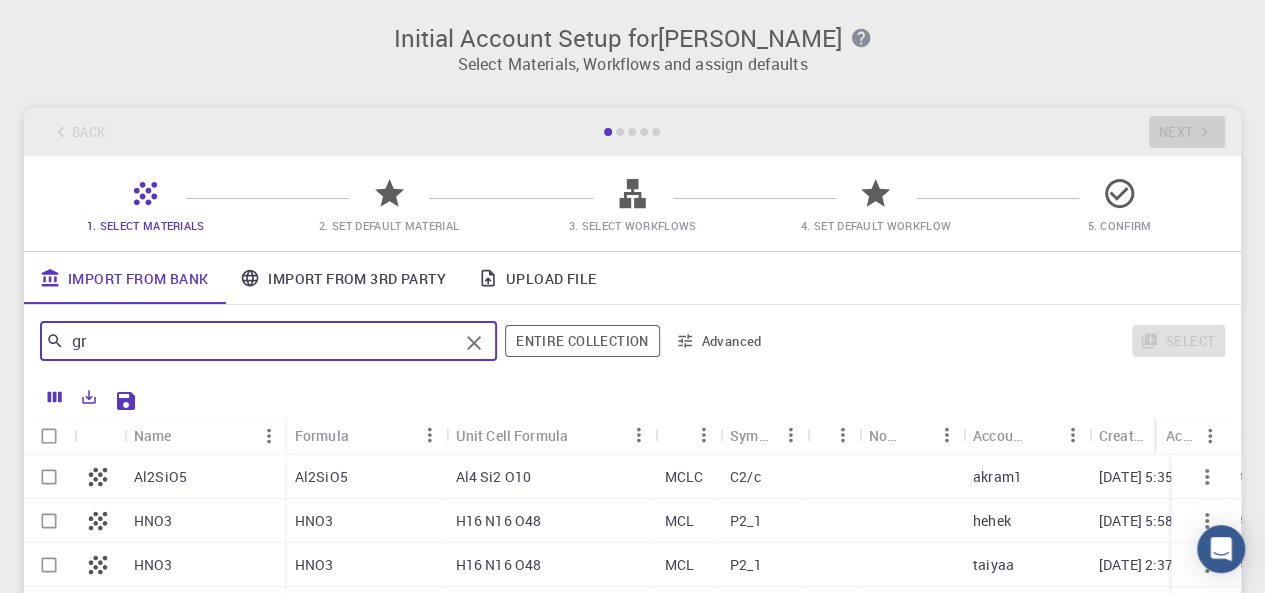 type on "g" 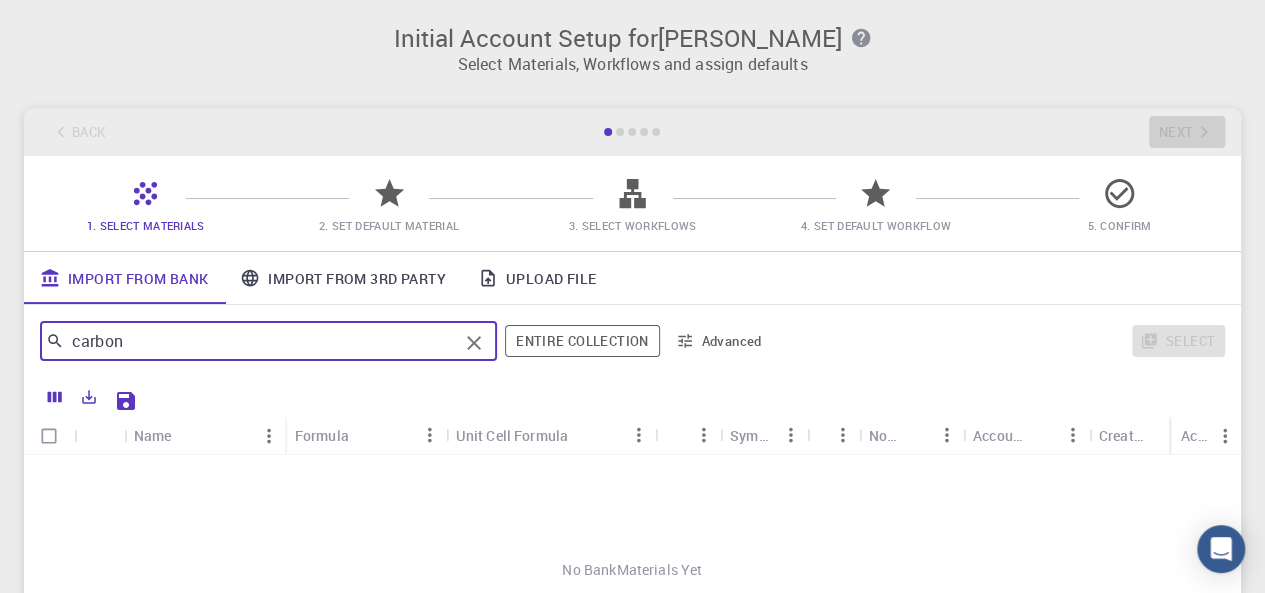 scroll, scrollTop: 0, scrollLeft: 0, axis: both 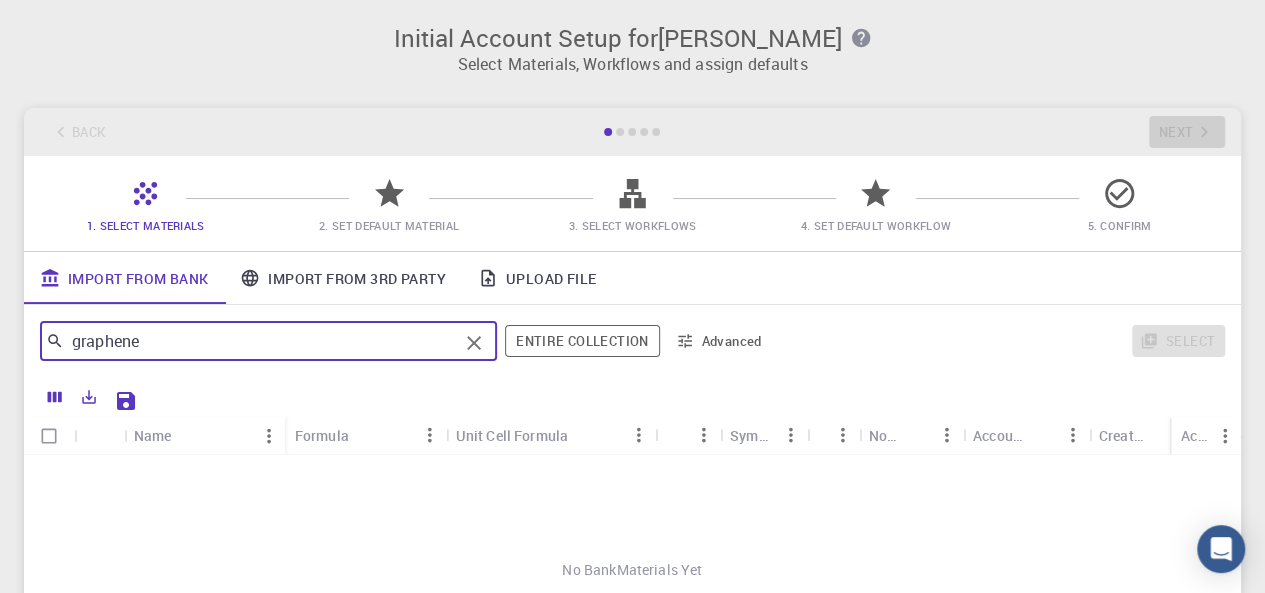 type on "graphene" 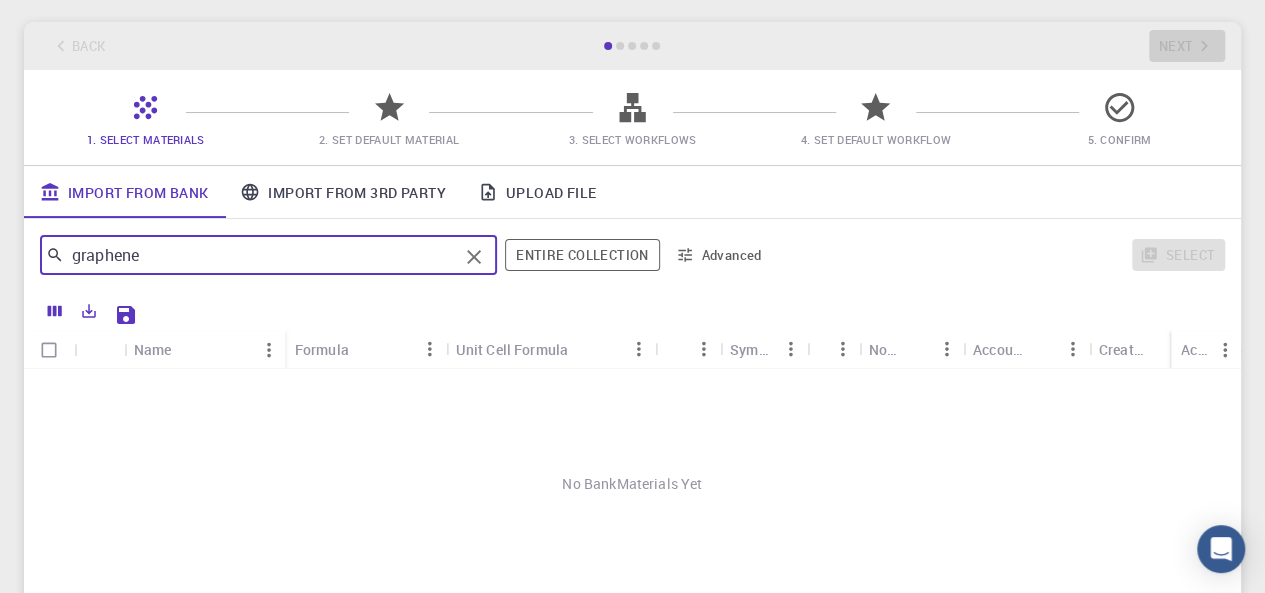 scroll, scrollTop: 200, scrollLeft: 0, axis: vertical 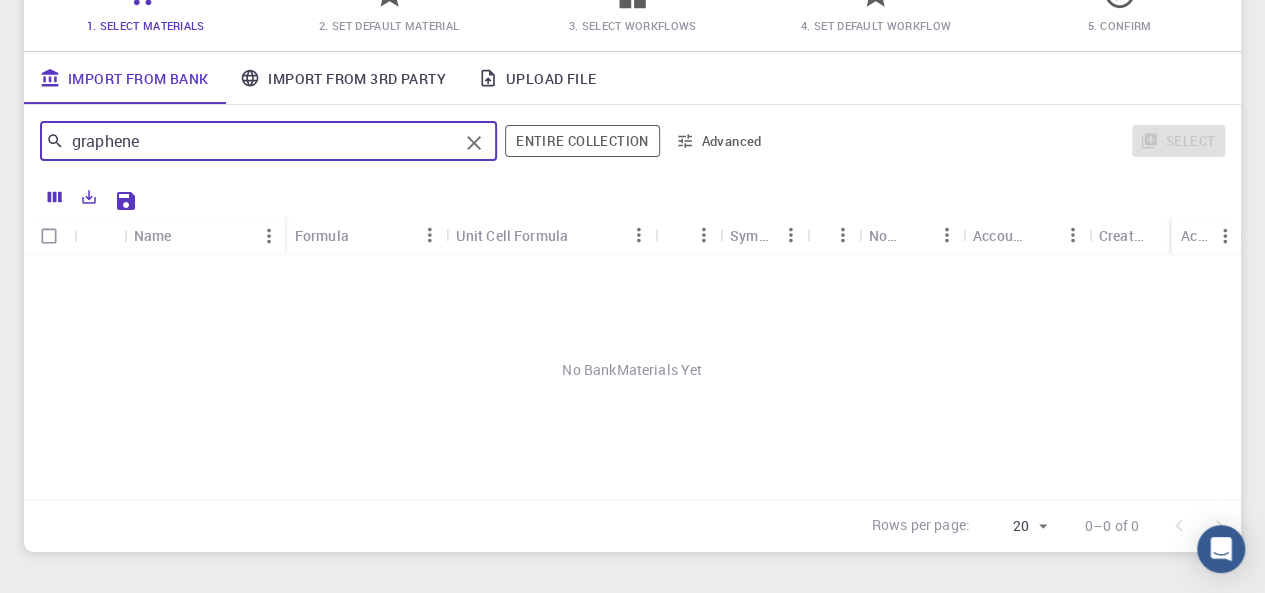 drag, startPoint x: 262, startPoint y: 139, endPoint x: 21, endPoint y: 127, distance: 241.29857 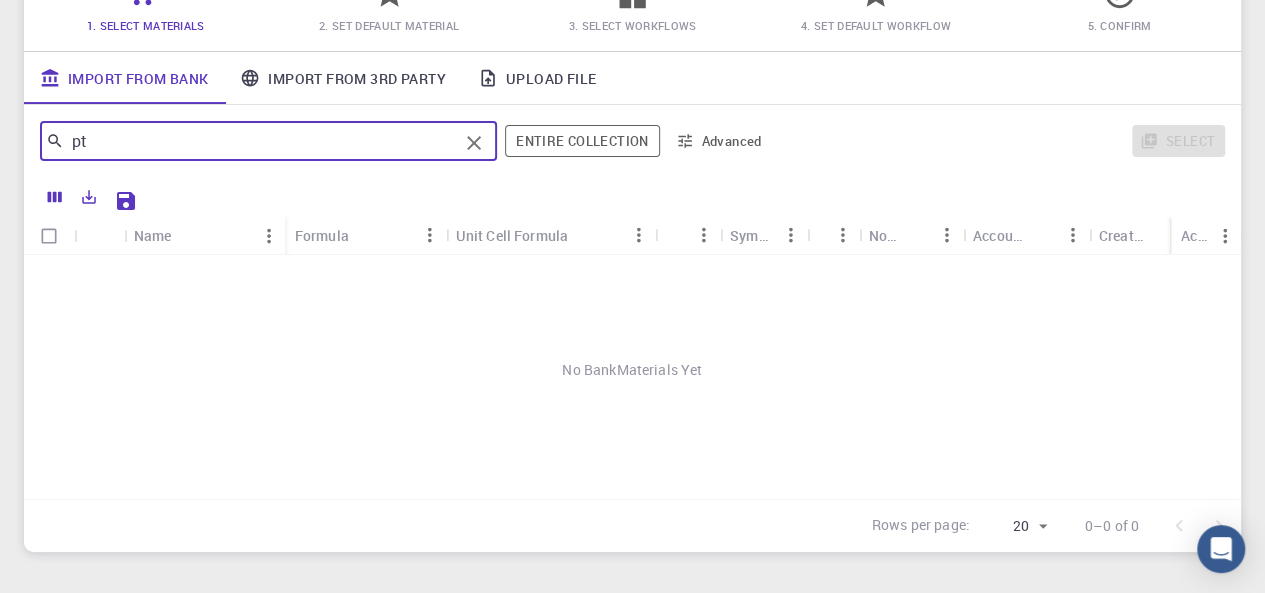 type on "pt" 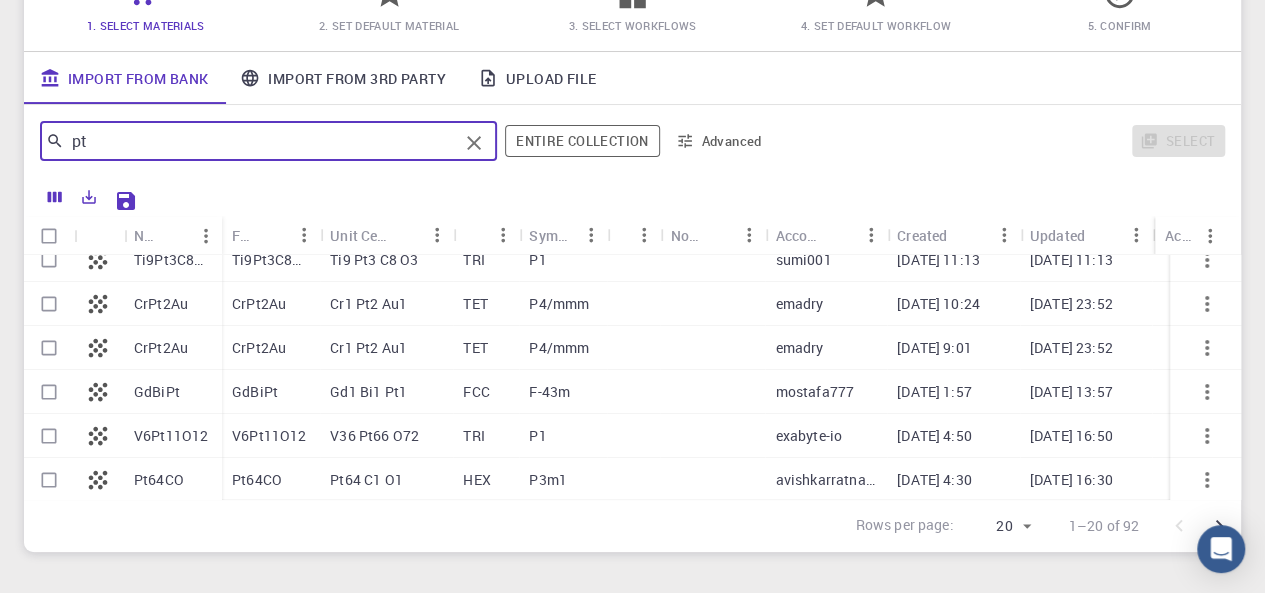 scroll, scrollTop: 0, scrollLeft: 0, axis: both 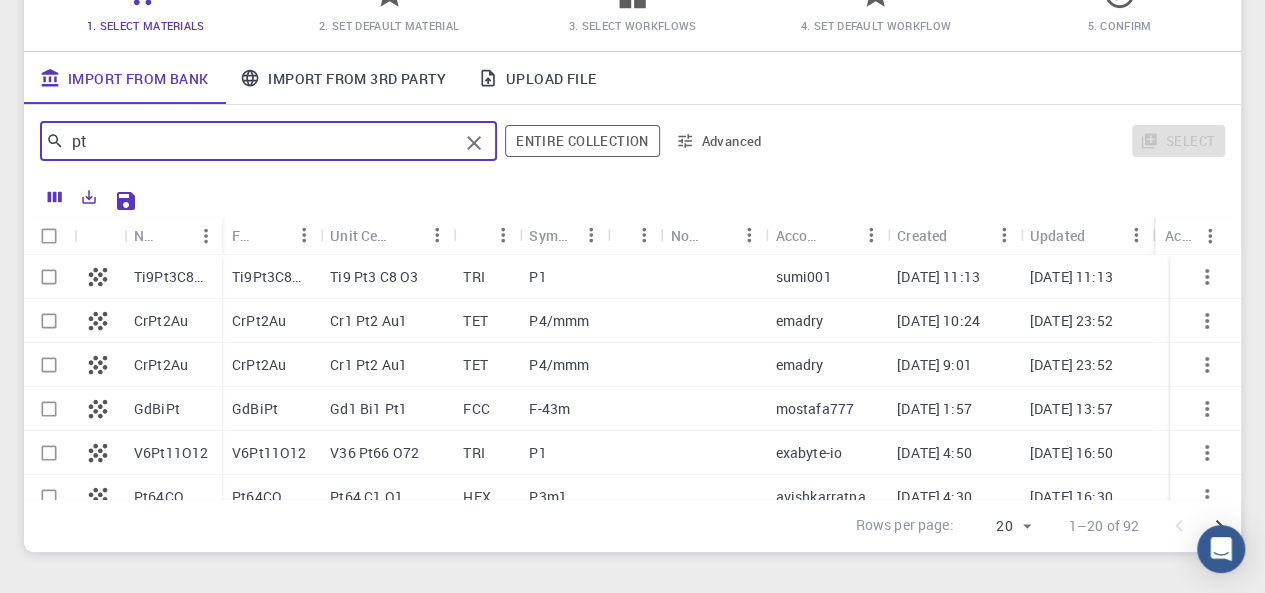 click on "pt" at bounding box center [261, 141] 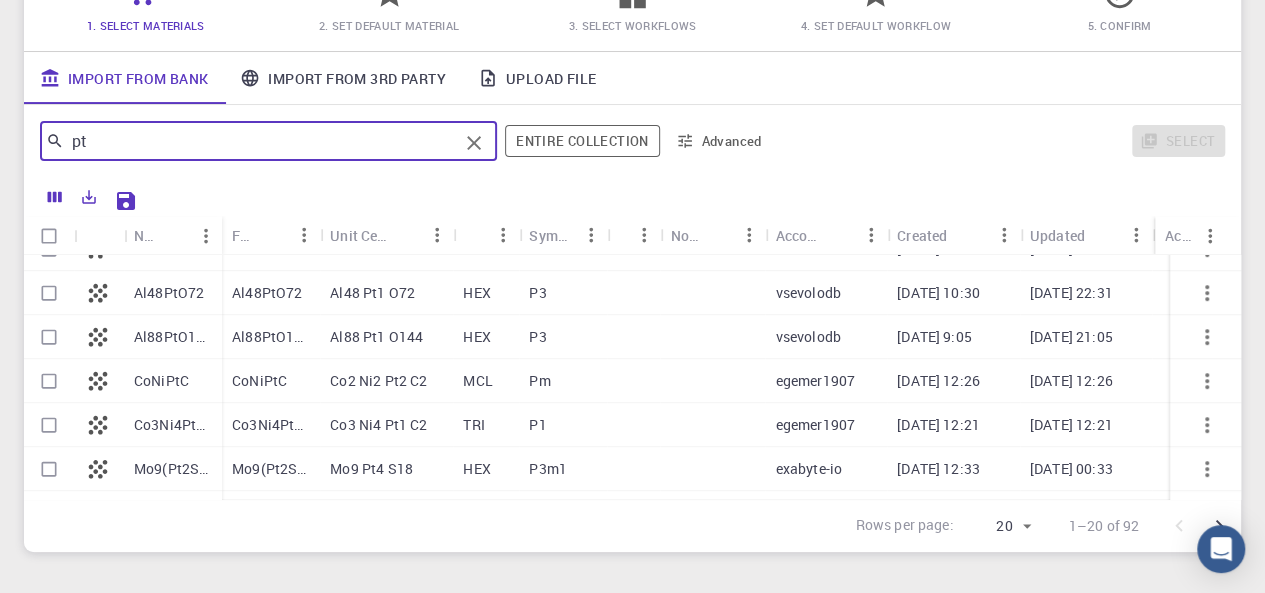 scroll, scrollTop: 635, scrollLeft: 0, axis: vertical 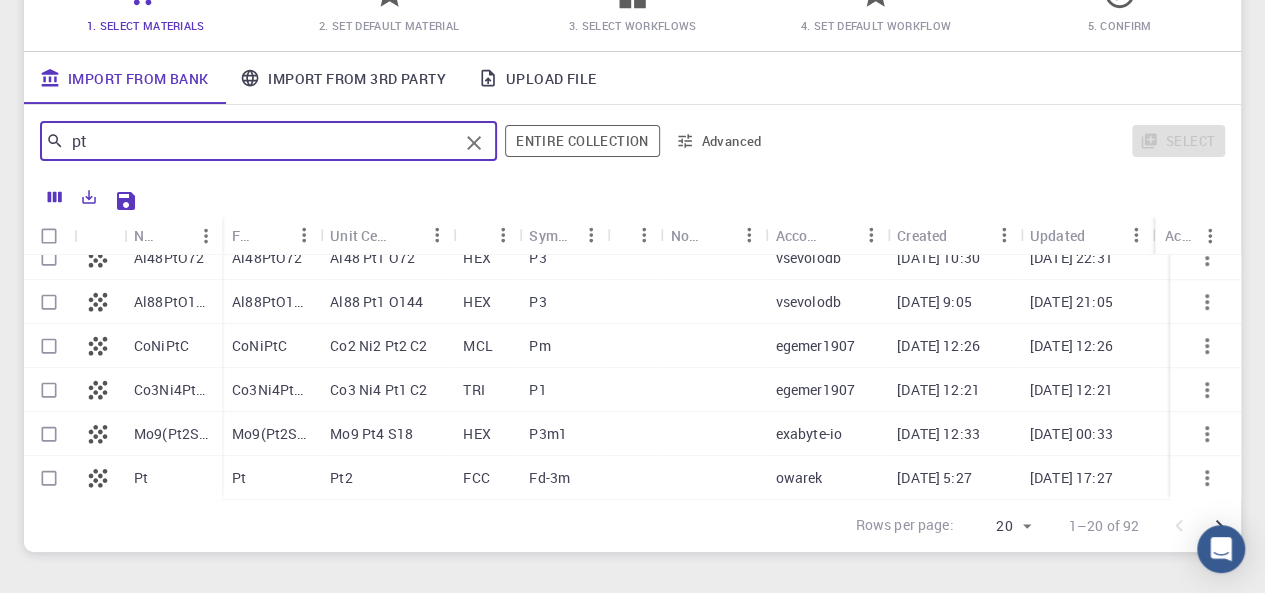 click at bounding box center (49, 478) 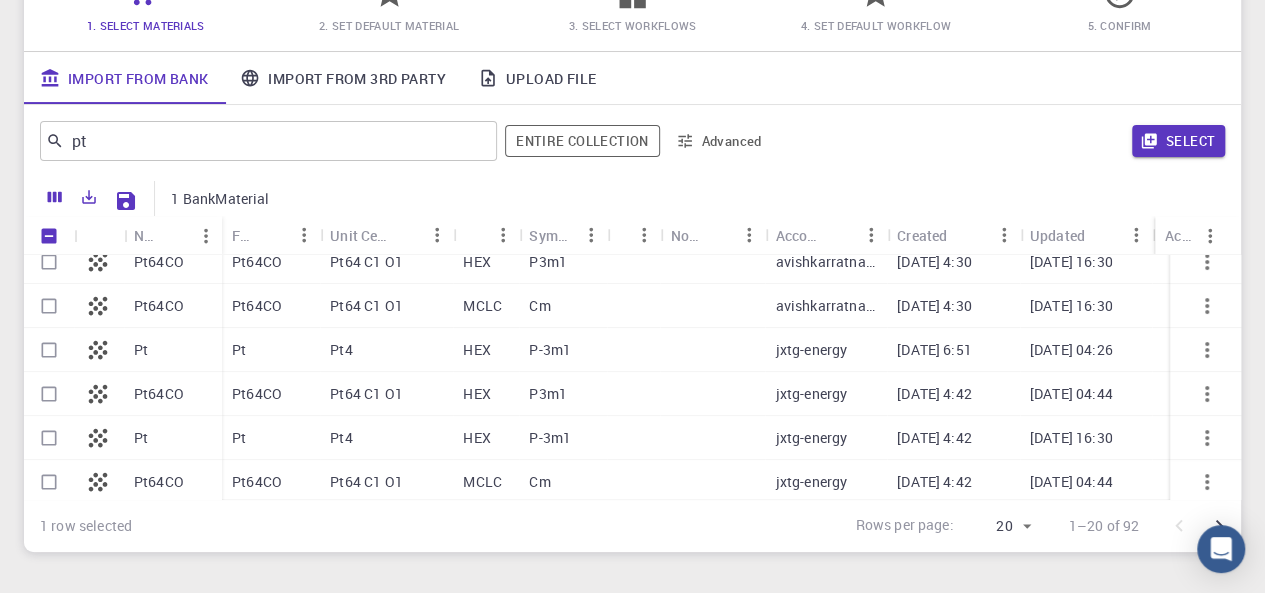 click on "GdBiPt Gd1 Bi1 Pt1 FCC F-43m mostafa777 04-14-2025 1:57 04-14-2025 13:57 V6Pt11O12 V36 Pt66 O72 TRI P1 exabyte-io 04-10-2025 4:50 04-10-2025 16:50 Pt64CO Pt64 C1 O1 HEX P3m1 avishkarratnam 01-31-2025 4:30 01-31-2025 16:30 Pt64CO Pt64 C1 O1 MCLC Cm avishkarratnam 01-31-2025 4:30 01-31-2025 16:30 Pt Pt4 HEX P-3m1 jxtg-energy 01-31-2025 6:51 05-14-2025 04:26 Pt64CO Pt64 C1 O1 HEX P3m1 jxtg-energy 01-28-2025 4:42 01-28-2025 04:44 Pt Pt4 HEX P-3m1 jxtg-energy 01-28-2025 4:42 01-31-2025 16:30 Pt64CO Pt64 C1 O1 MCLC Cm jxtg-energy 01-28-2025 4:42 01-28-2025 04:44 Pt64CO Pt64 C1 O1 HEX P3m1 jxtg-energy 01-28-2025 4:41 01-31-2025 16:29 Pt64CO Pt64 C1 O1 HEX P3m1 jxtg-energy 01-28-2025 4:21 01-31-2025 16:29 Al48PtO72 Al48 Pt1 O72 HEX P3 buner09 01-21-2025 3:48 01-21-2025 03:48 Pt Pt2 FCC Fd-3m owarek 12-25-2024 5:27 12-25-2024 17:27" at bounding box center (697, 394) 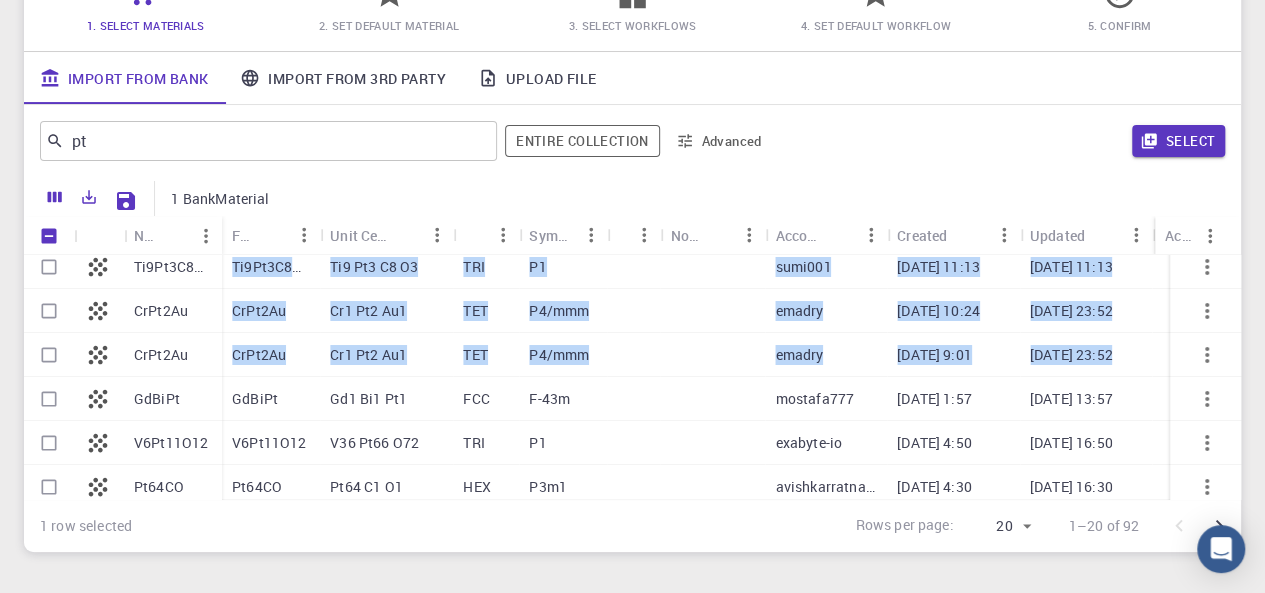 scroll, scrollTop: 0, scrollLeft: 0, axis: both 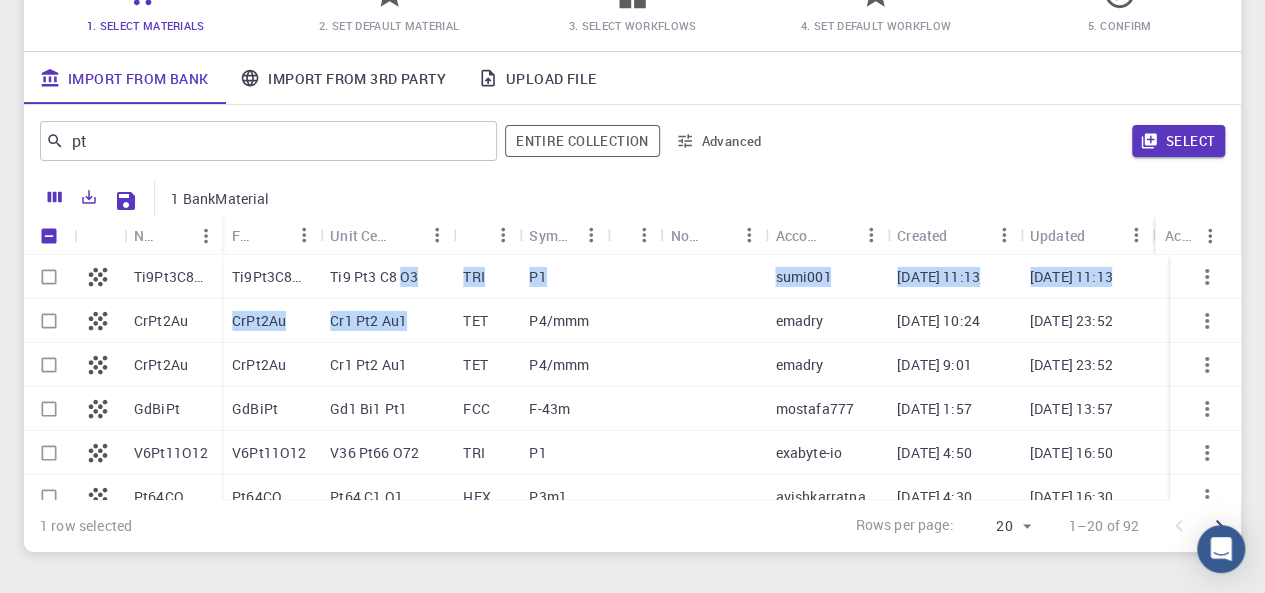 click on "Ti9Pt3C8O3 Ti9 Pt3 C8 O3 TRI P1 sumi001 07-11-2025 11:13 07-11-2025 11:13 CrPt2Au Cr1 Pt2 Au1 TET P4/mmm emadry 05-15-2025 10:24 05-21-2025 23:52 CrPt2Au Cr1 Pt2 Au1 TET P4/mmm emadry 05-07-2025 9:01 05-21-2025 23:52 GdBiPt Gd1 Bi1 Pt1 FCC F-43m mostafa777 04-14-2025 1:57 04-14-2025 13:57 V6Pt11O12 V36 Pt66 O72 TRI P1 exabyte-io 04-10-2025 4:50 04-10-2025 16:50 Pt64CO Pt64 C1 O1 HEX P3m1 avishkarratnam 01-31-2025 4:30 01-31-2025 16:30 Pt64CO Pt64 C1 O1 MCLC Cm avishkarratnam 01-31-2025 4:30 01-31-2025 16:30 Pt Pt4 HEX P-3m1 jxtg-energy 01-31-2025 6:51 05-14-2025 04:26 Pt64CO Pt64 C1 O1 HEX P3m1 jxtg-energy 01-28-2025 4:42 01-28-2025 04:44" at bounding box center [697, 453] 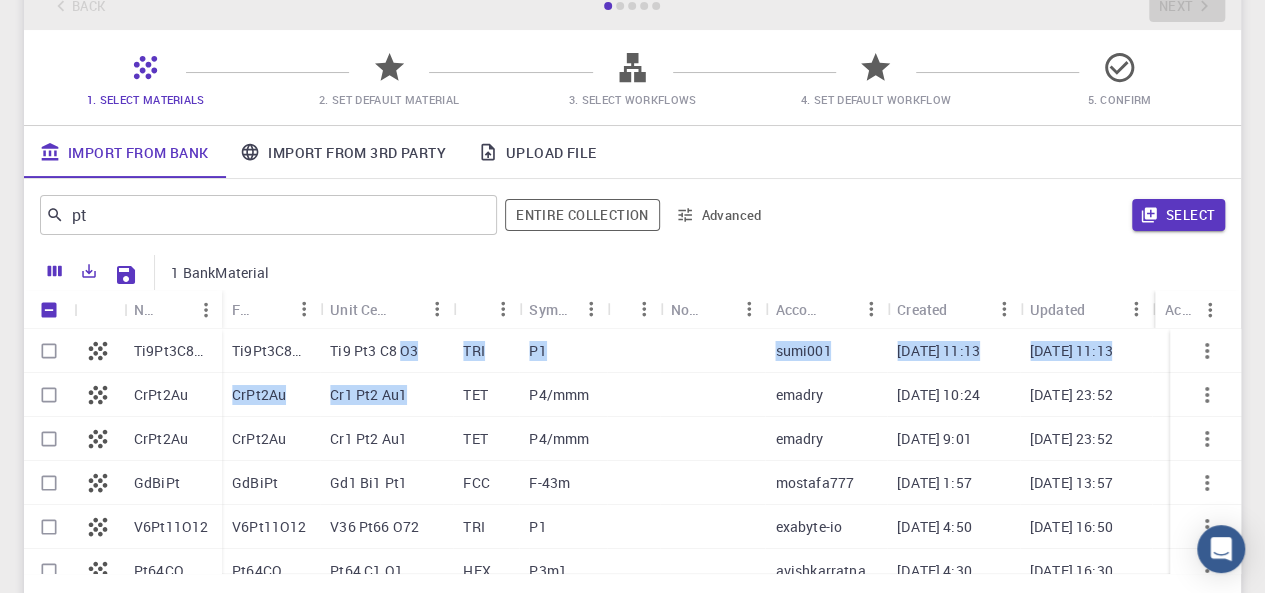 scroll, scrollTop: 100, scrollLeft: 0, axis: vertical 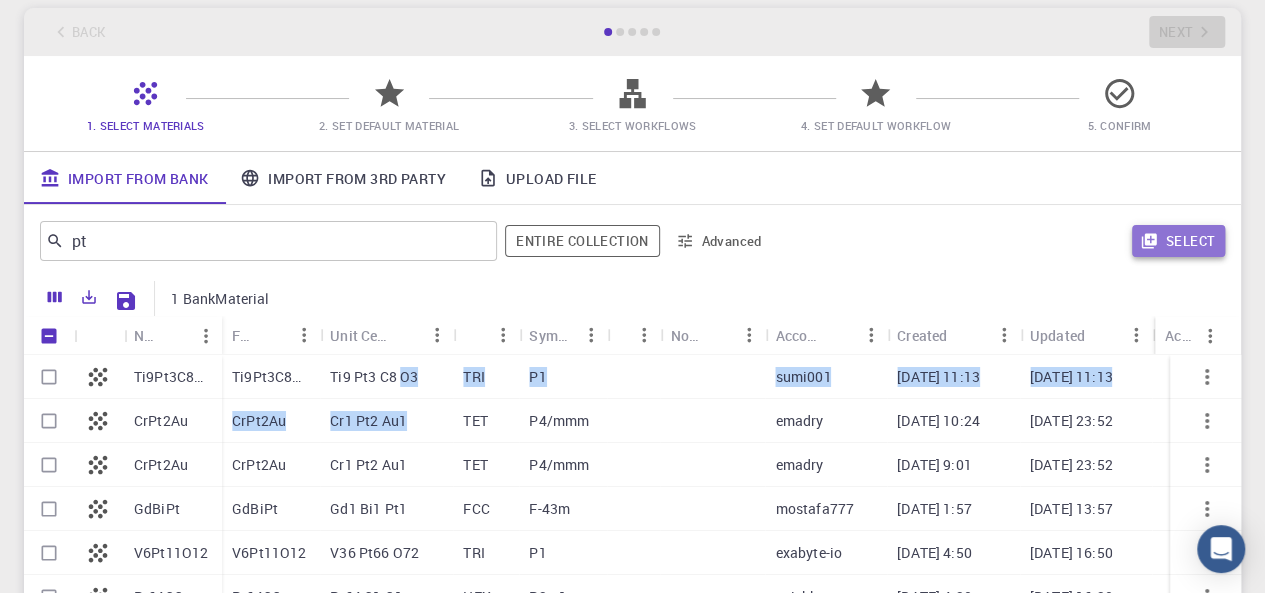 click on "Select" at bounding box center (1178, 241) 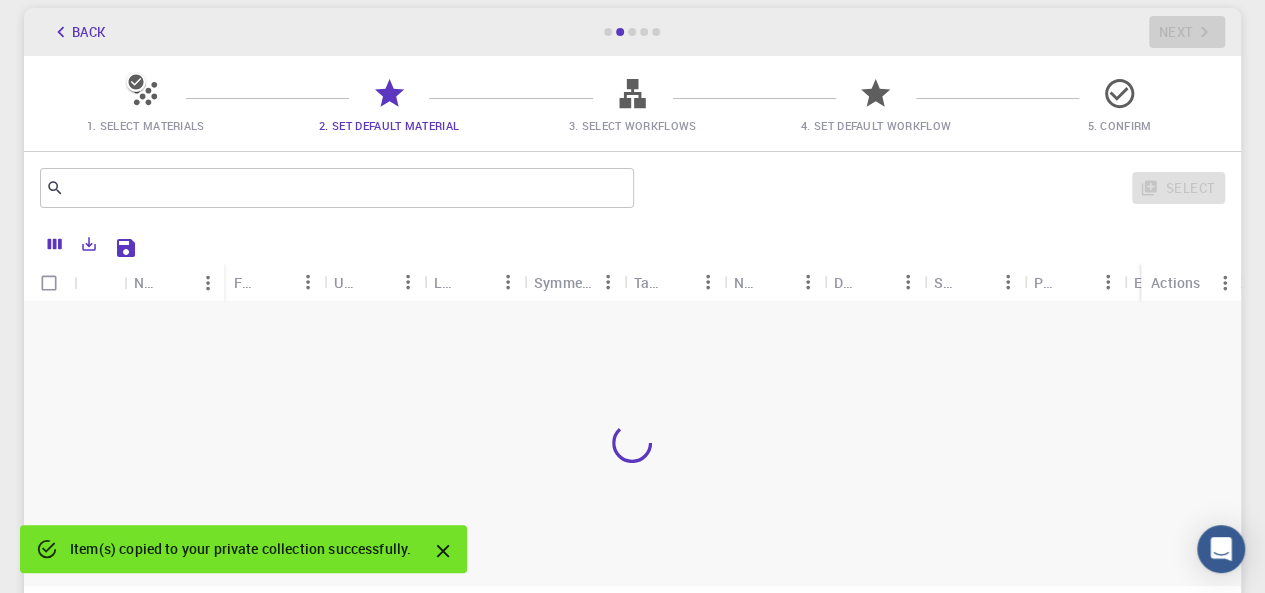 click at bounding box center [632, 443] 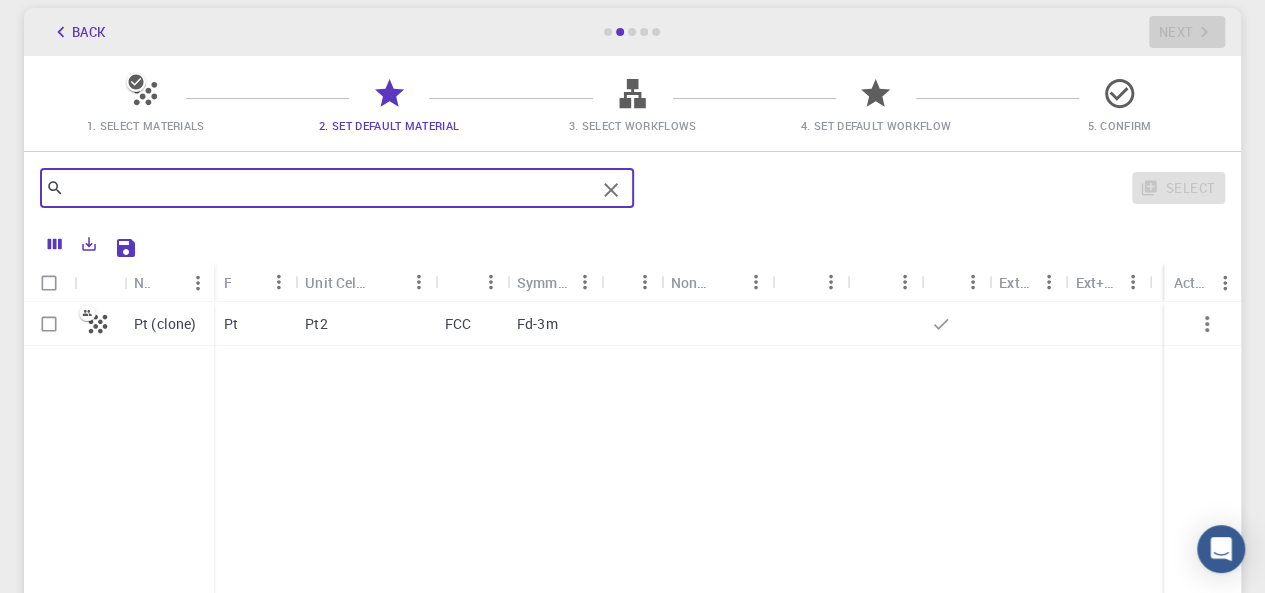 click at bounding box center [329, 188] 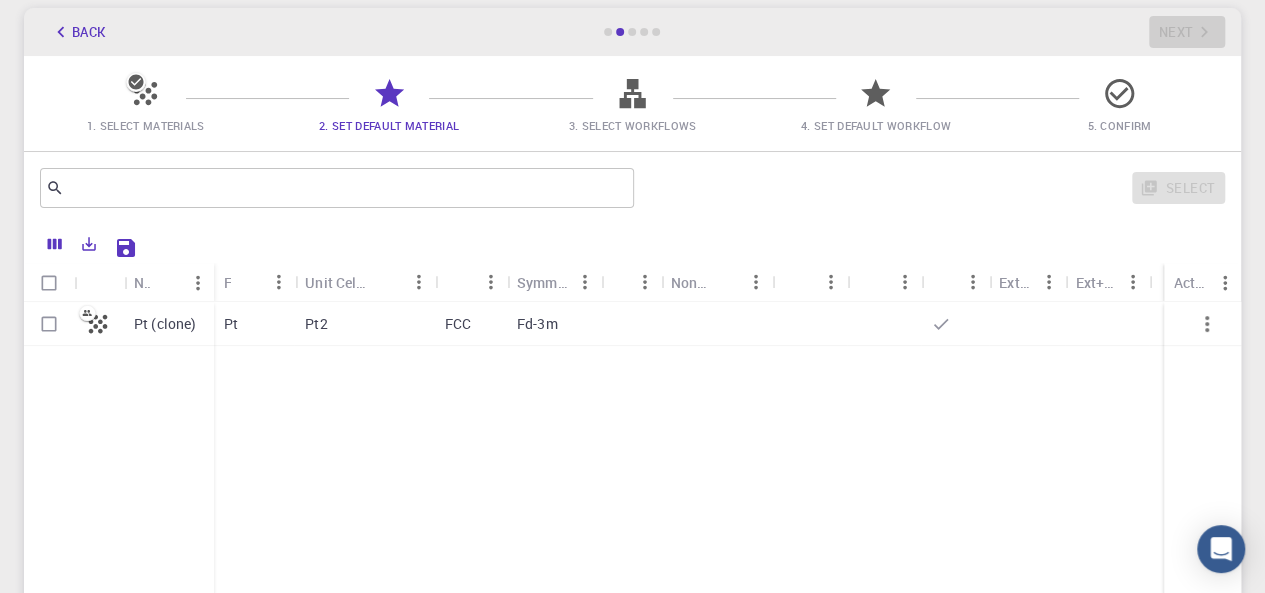 click 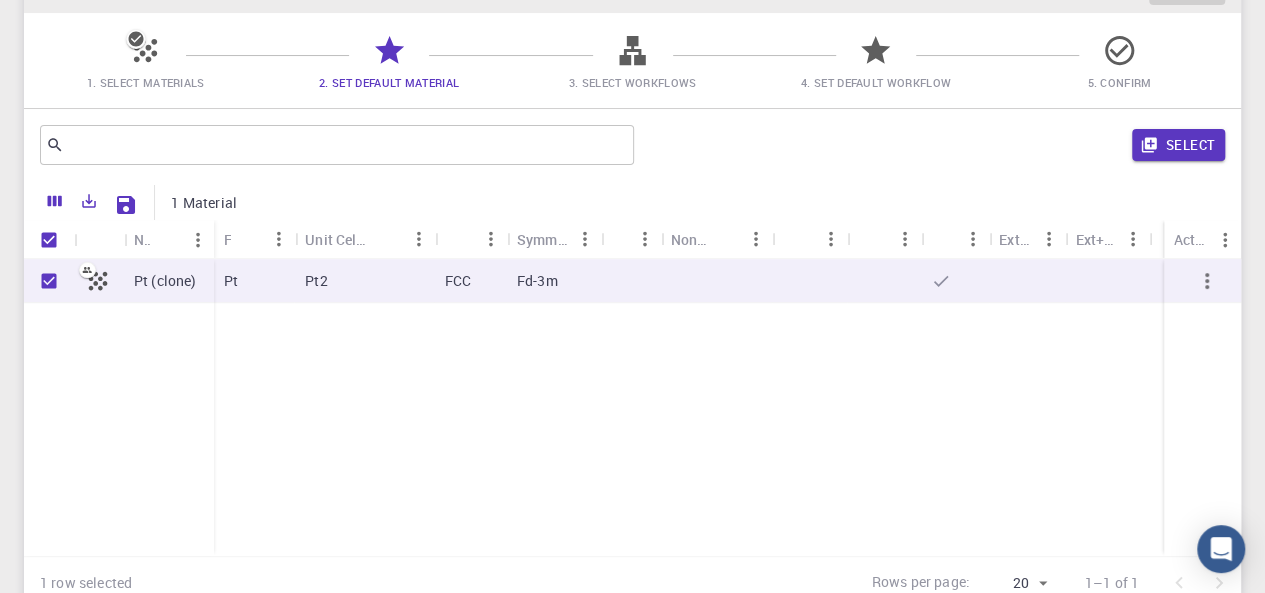 scroll, scrollTop: 117, scrollLeft: 0, axis: vertical 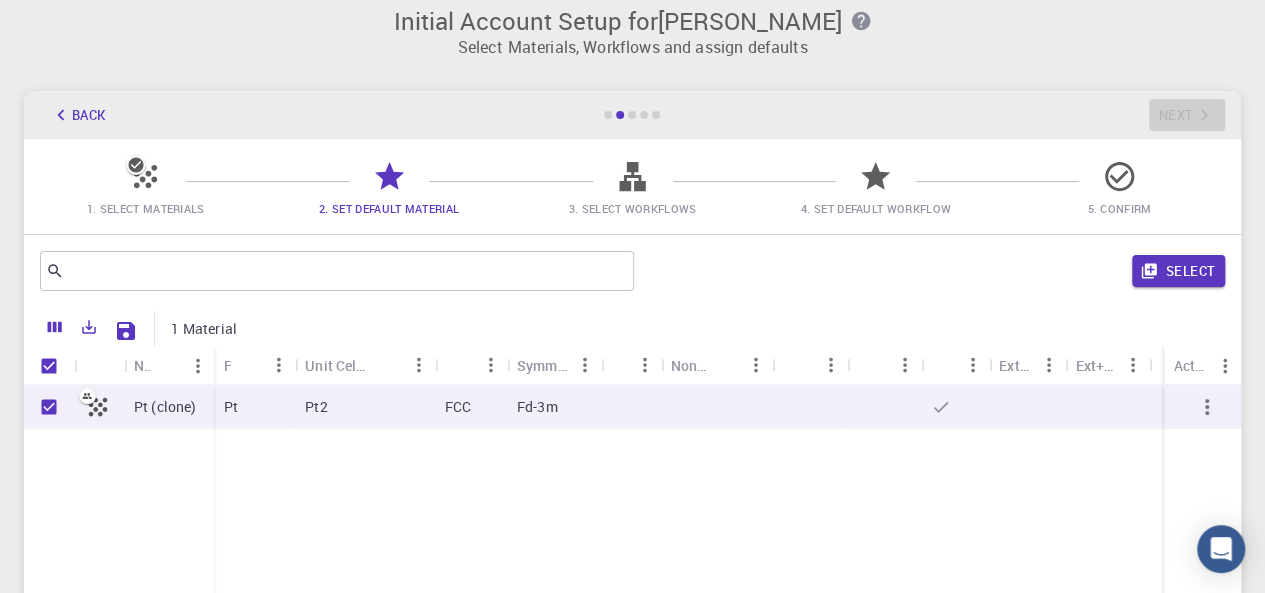 click on "Back Next" at bounding box center [632, 115] 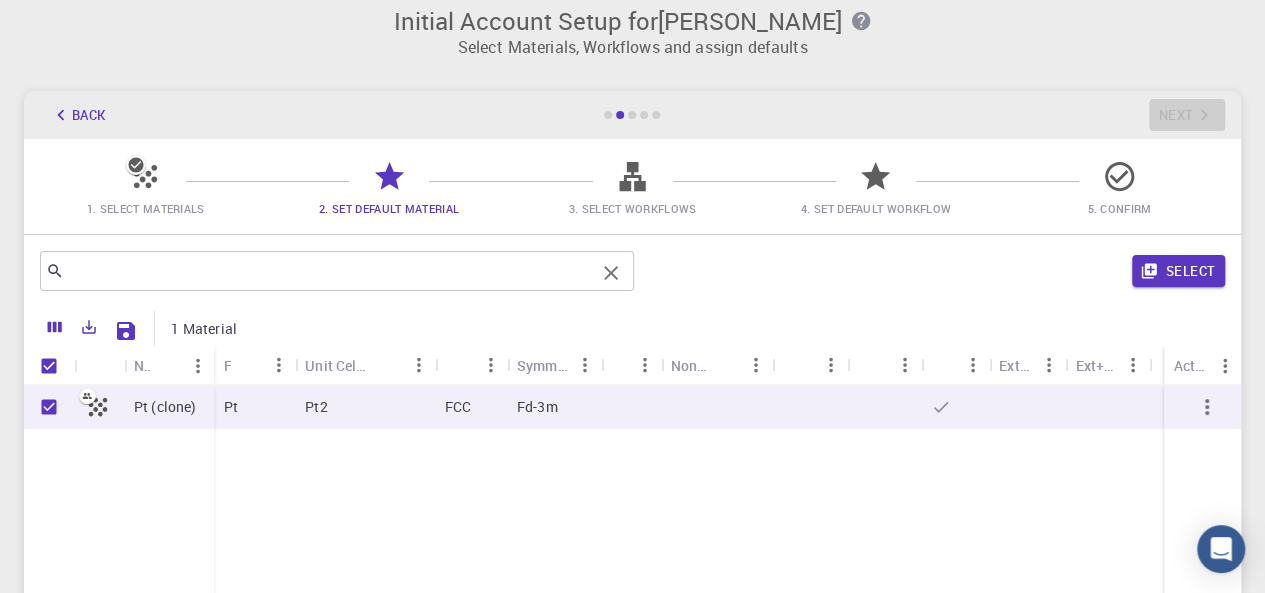 click at bounding box center (329, 271) 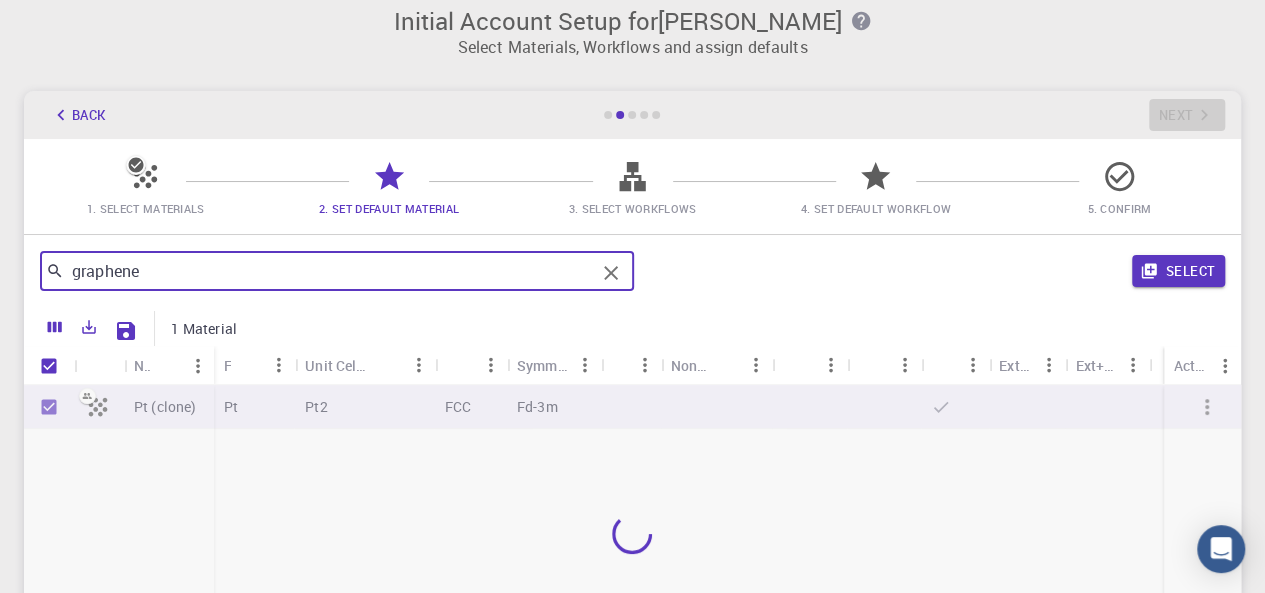 type on "graphene" 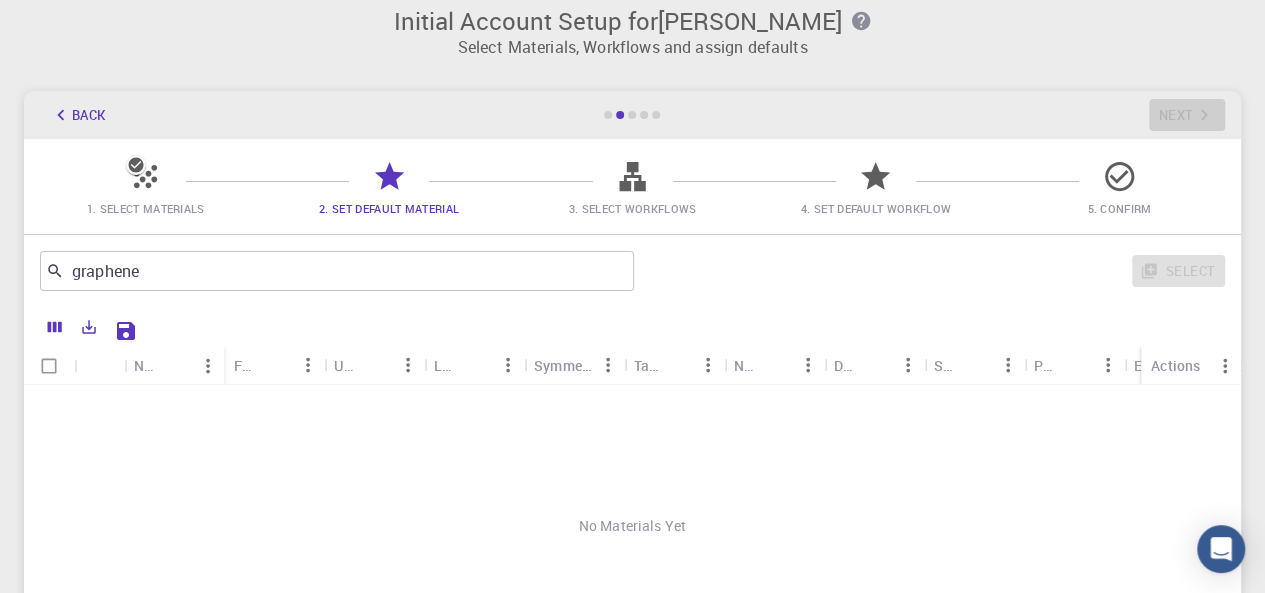click 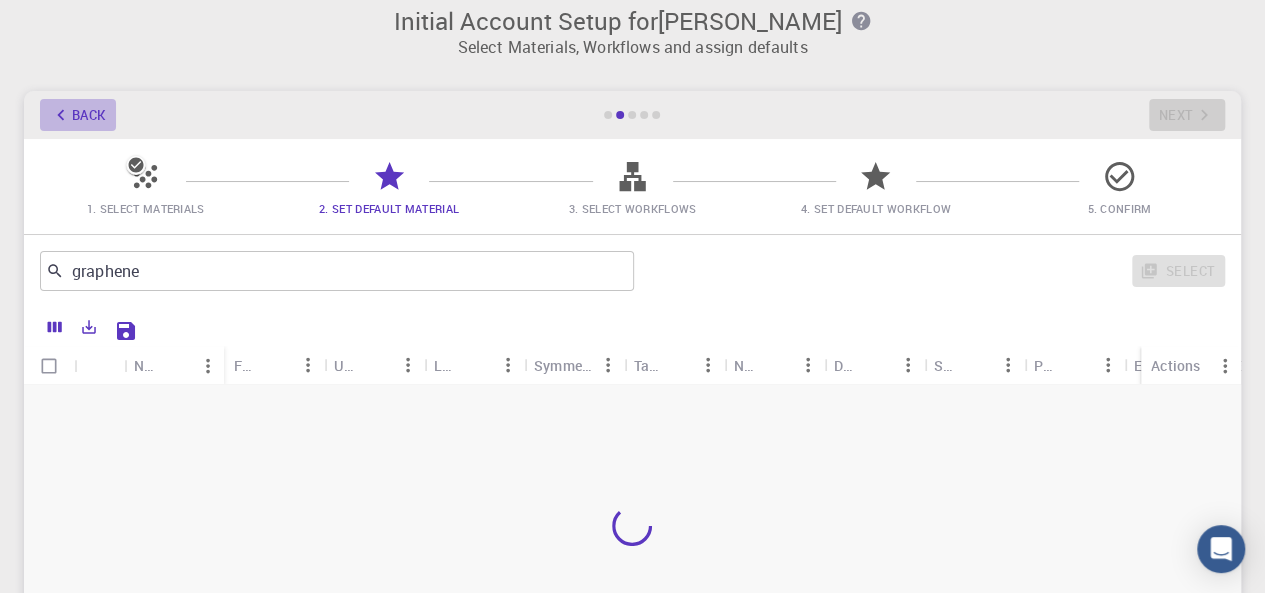 click on "Back" at bounding box center [78, 115] 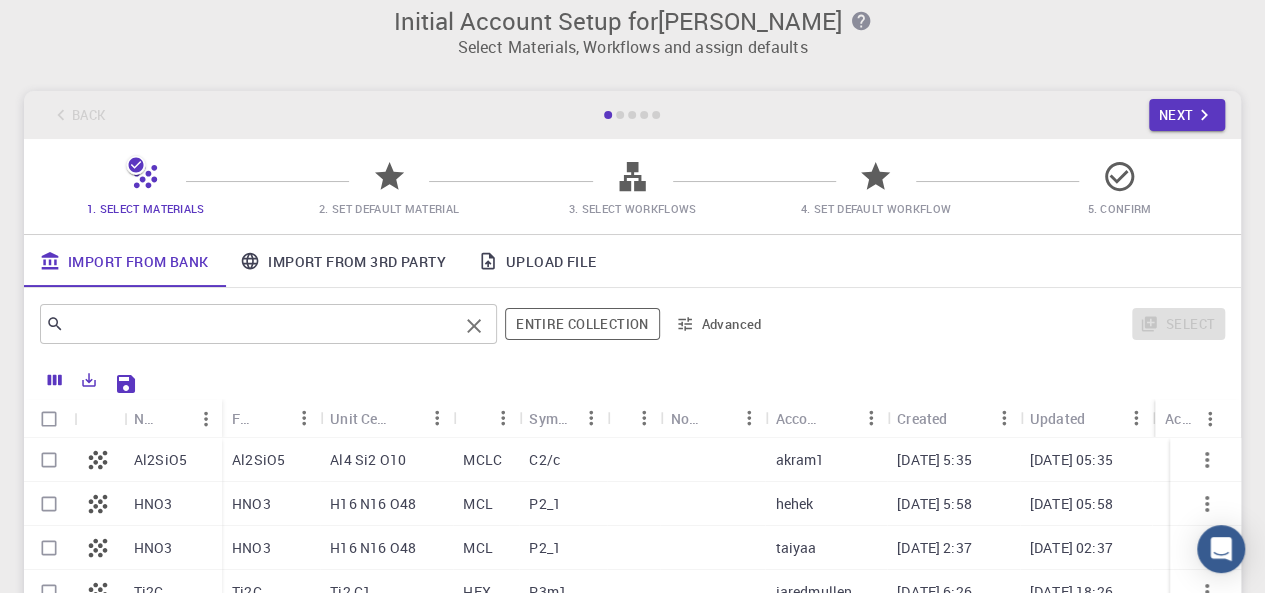 click at bounding box center [261, 324] 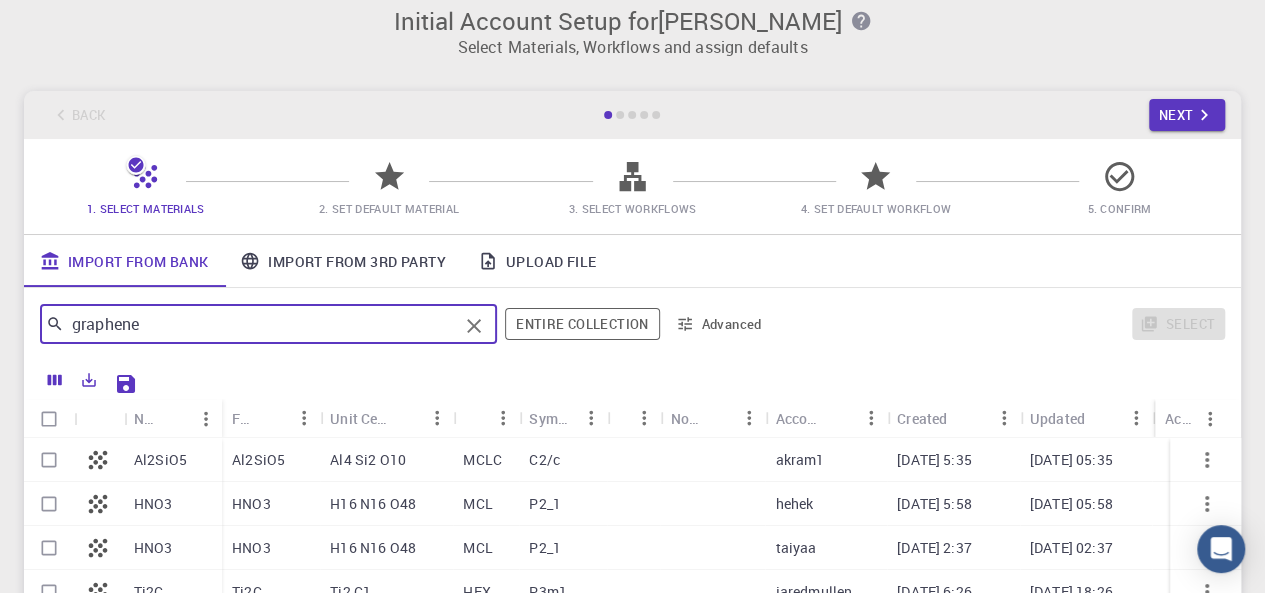 type on "graphene" 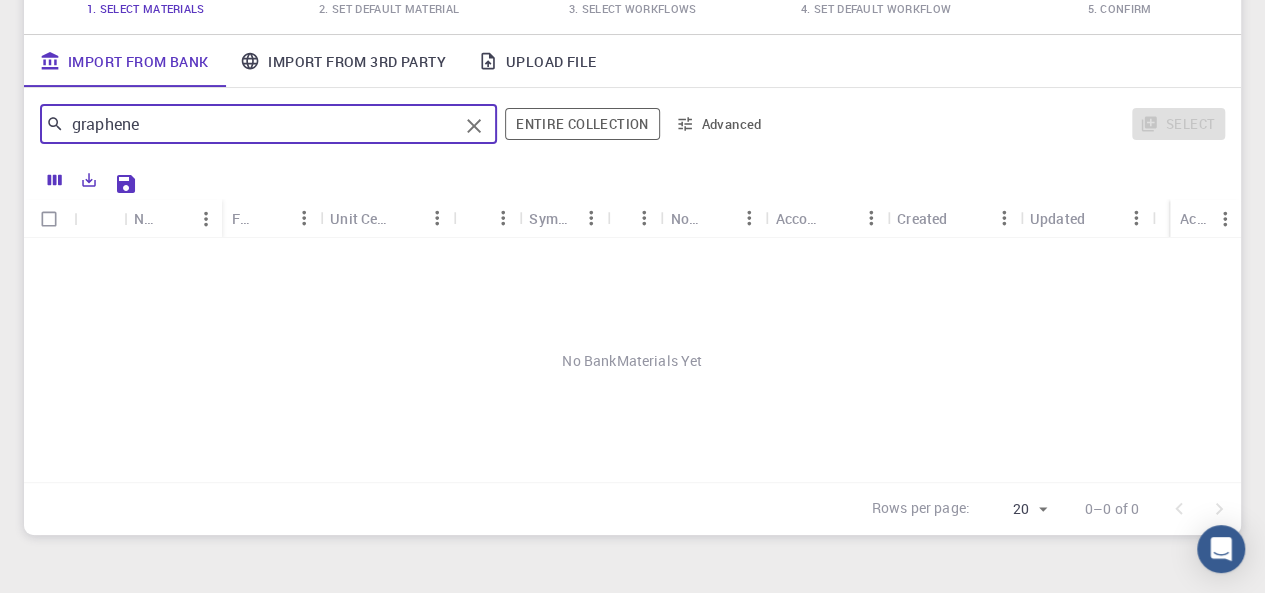 scroll, scrollTop: 117, scrollLeft: 0, axis: vertical 